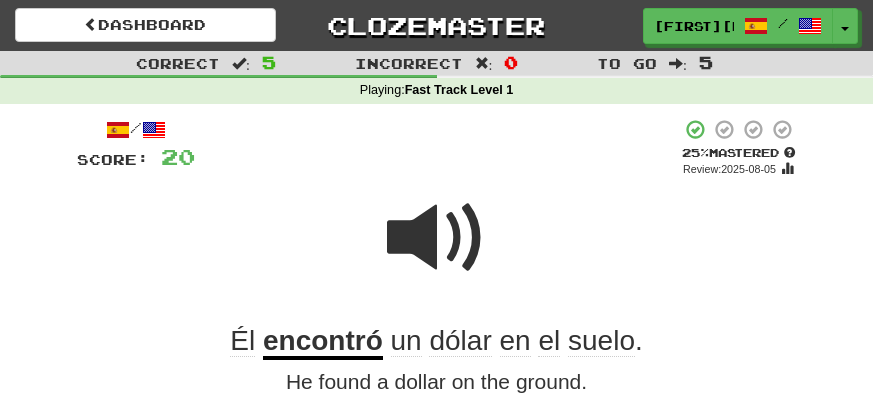 scroll, scrollTop: 125, scrollLeft: 0, axis: vertical 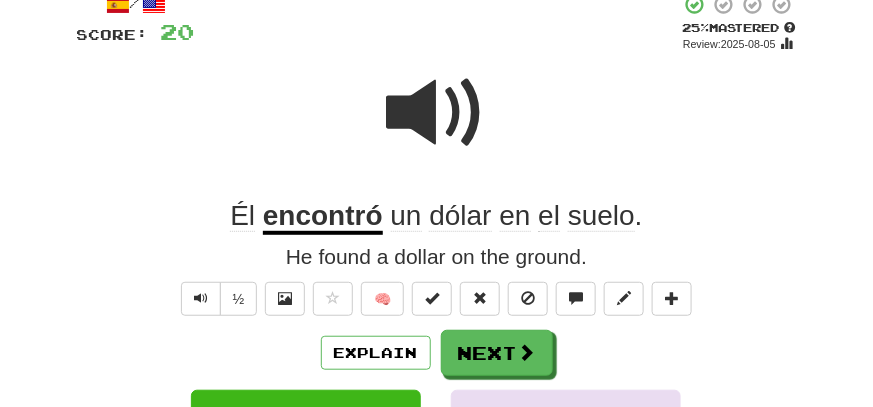 click at bounding box center (437, 113) 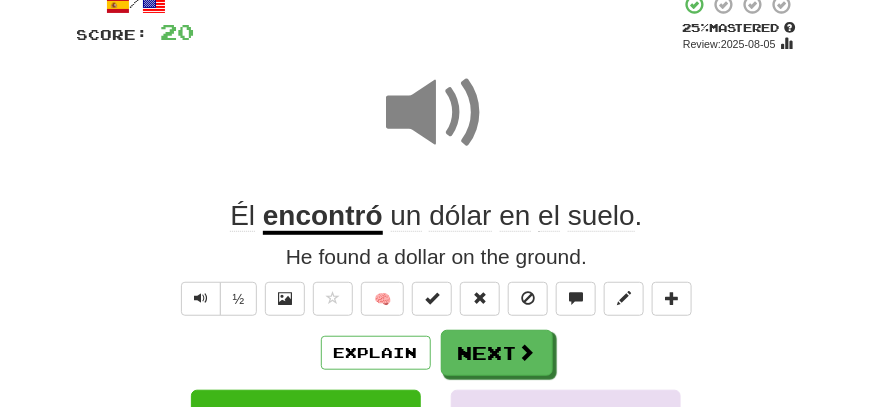 click at bounding box center (437, 113) 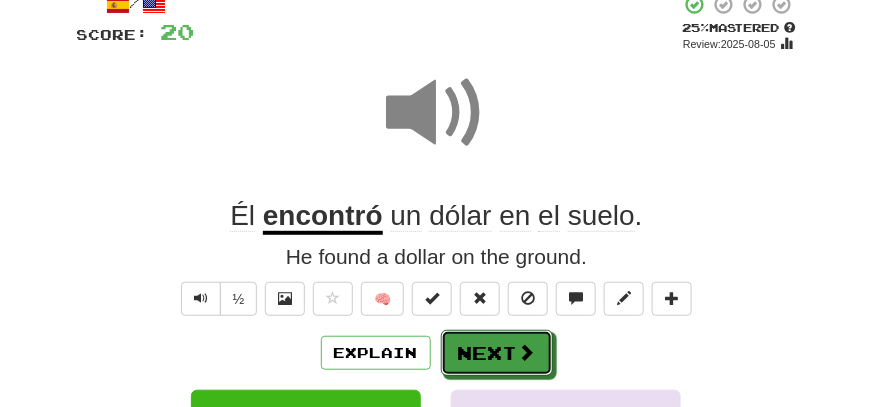click on "Next" at bounding box center (497, 353) 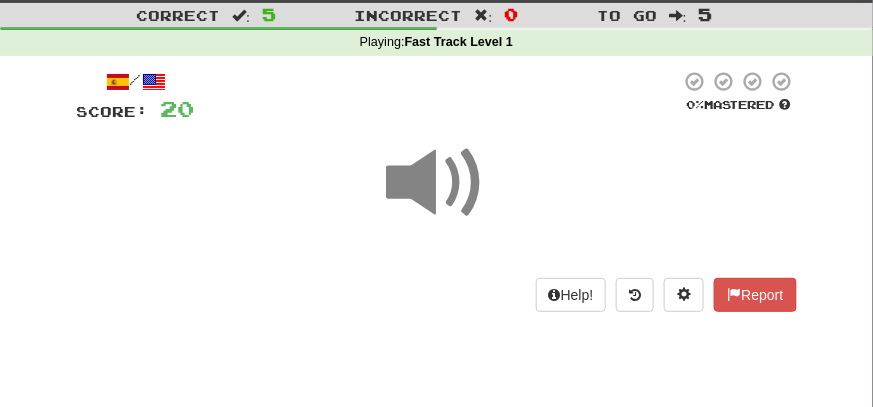scroll, scrollTop: 0, scrollLeft: 0, axis: both 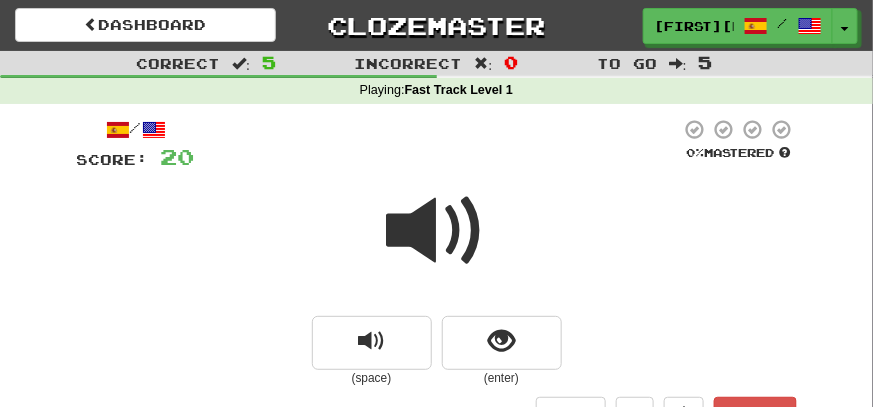 click at bounding box center (437, 231) 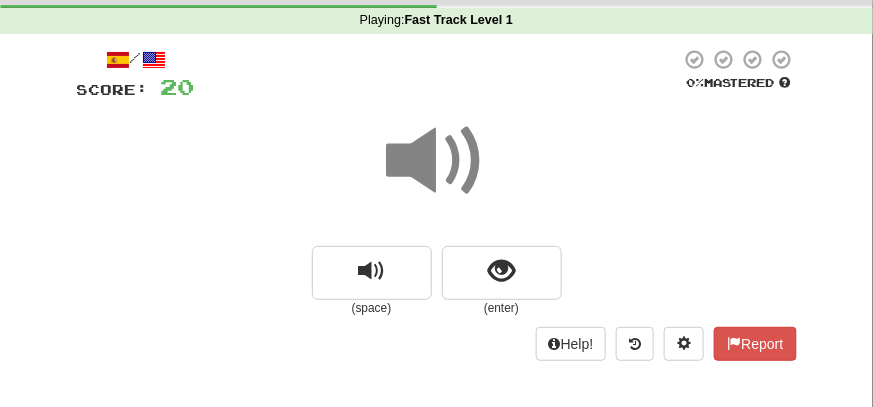 scroll, scrollTop: 99, scrollLeft: 0, axis: vertical 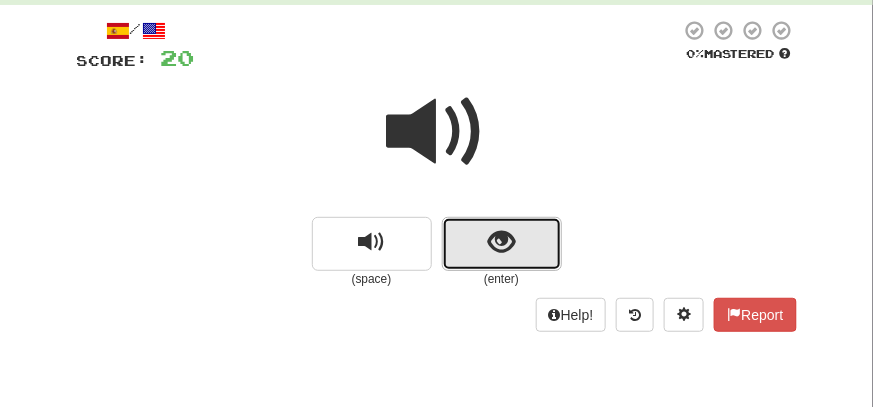 click at bounding box center [502, 244] 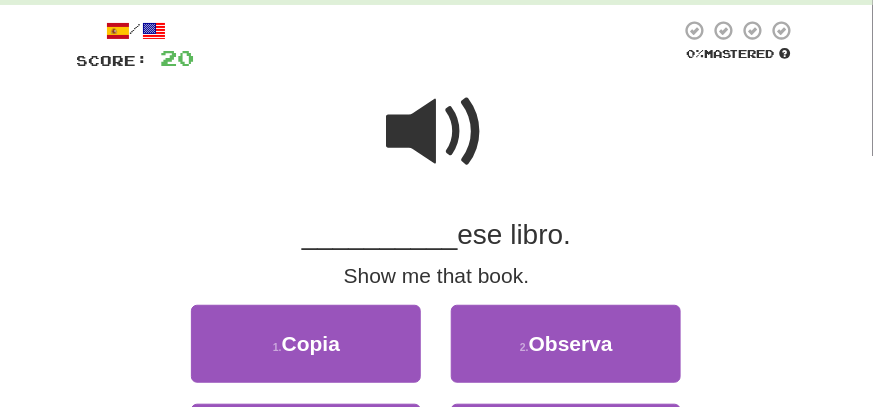 click at bounding box center [437, 132] 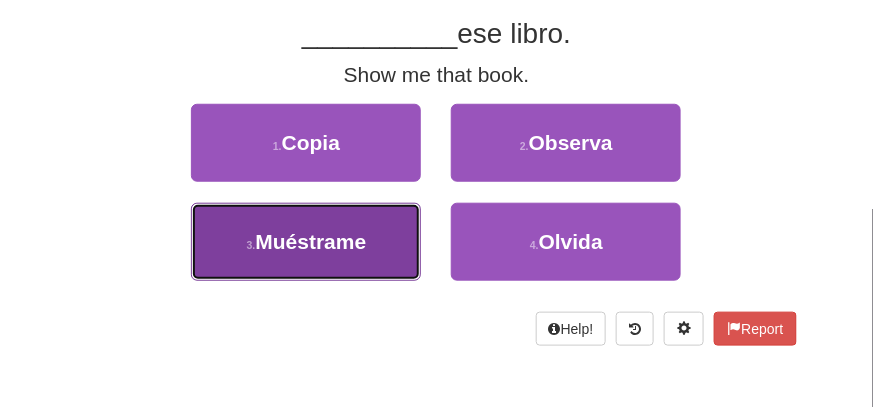 click on "3 .  Muéstrame" at bounding box center [306, 242] 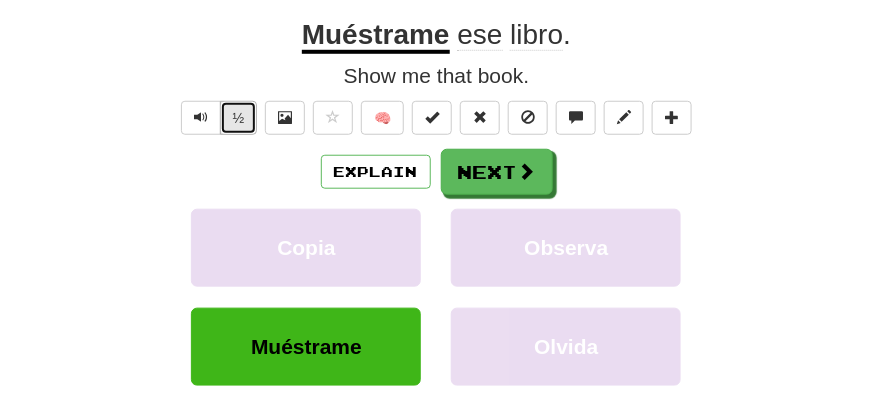 click on "½" at bounding box center [239, 118] 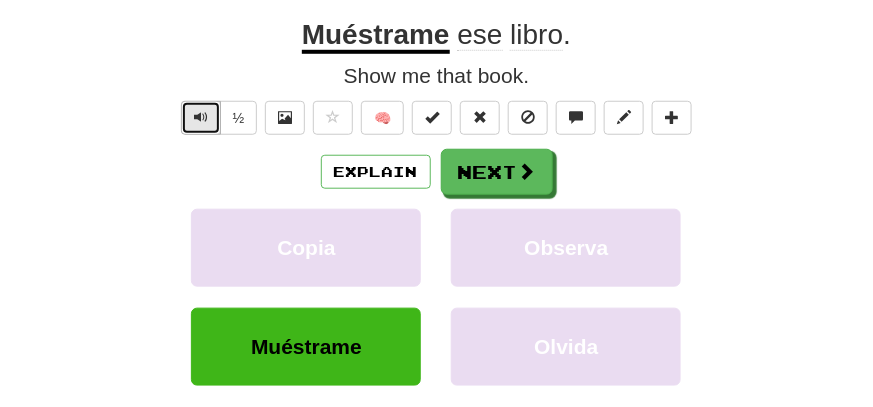 click at bounding box center (201, 118) 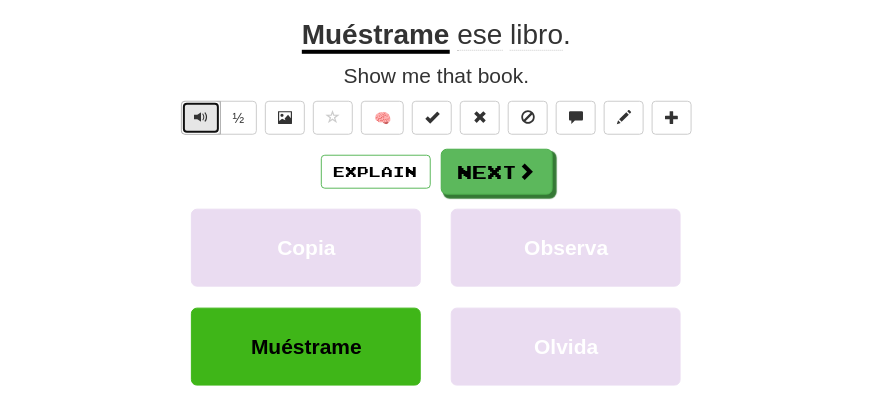 click at bounding box center [201, 118] 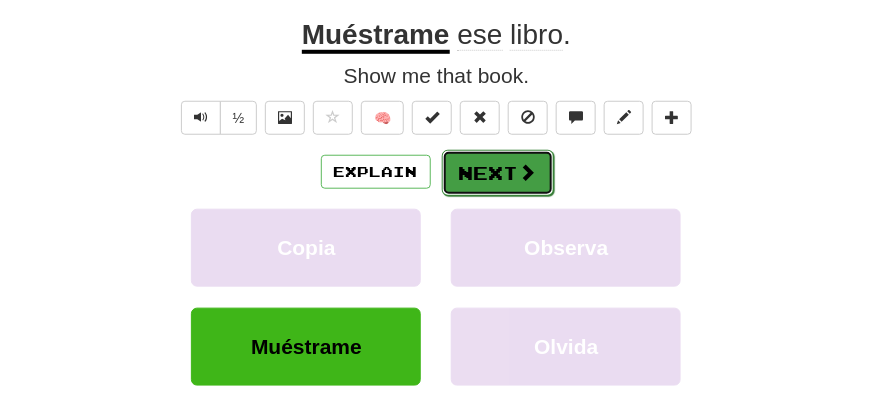 click on "Next" at bounding box center [498, 173] 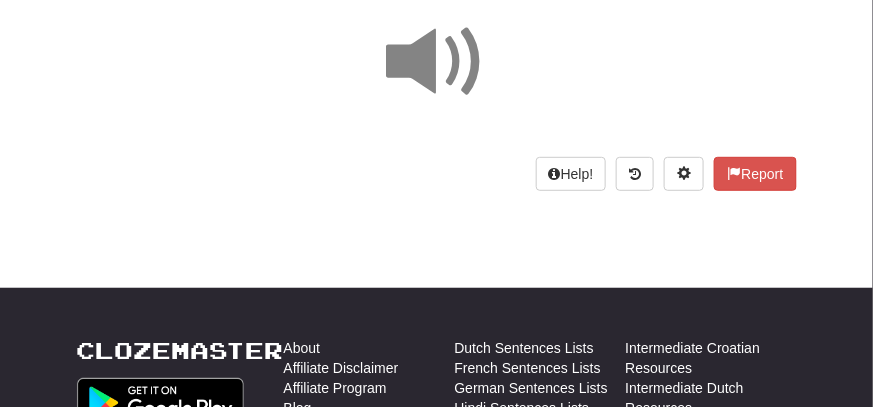 scroll, scrollTop: 106, scrollLeft: 0, axis: vertical 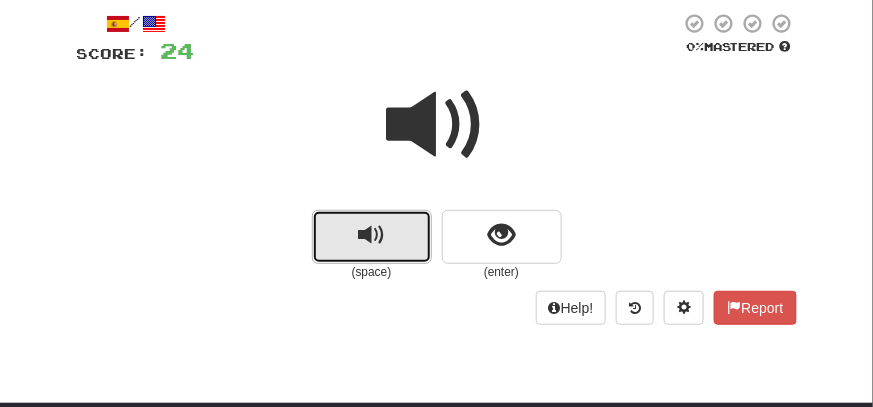 click at bounding box center (371, 235) 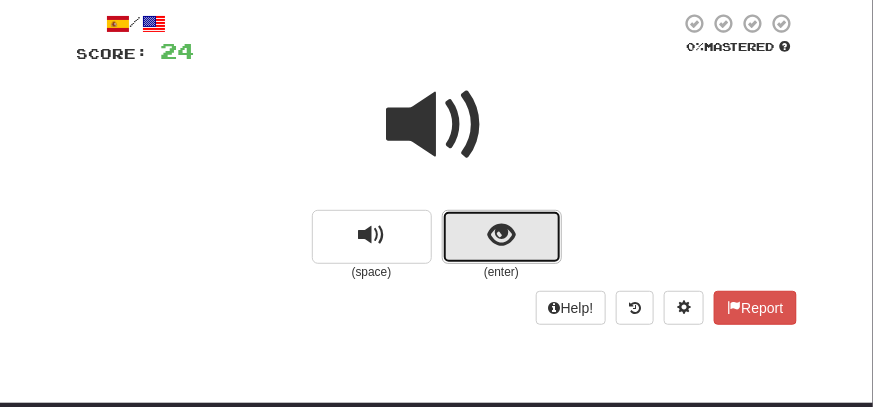 click at bounding box center (501, 235) 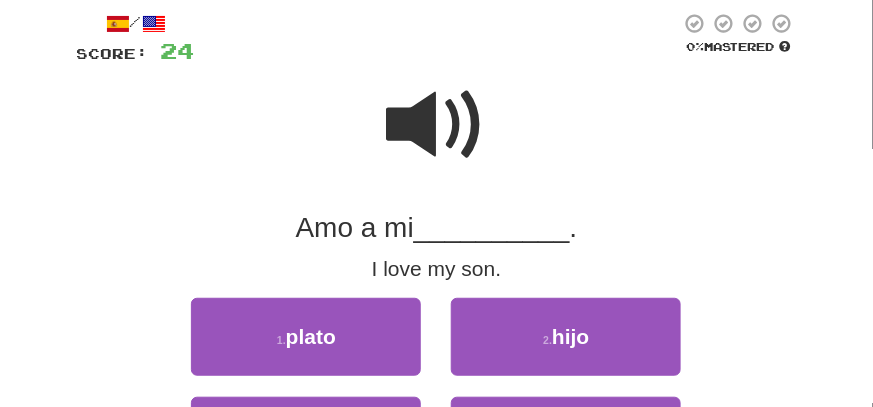 click at bounding box center (437, 125) 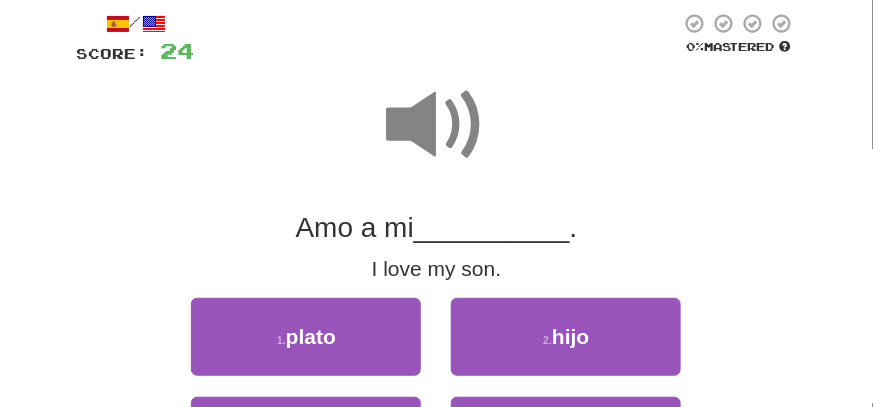 scroll, scrollTop: 206, scrollLeft: 0, axis: vertical 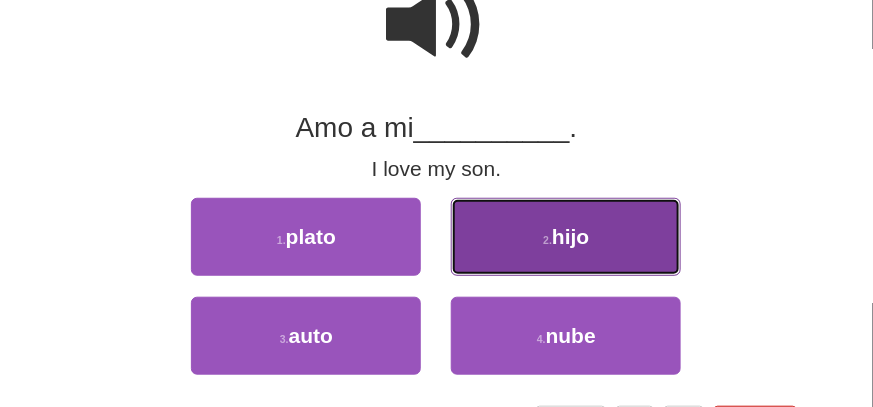 click on "hijo" at bounding box center [570, 236] 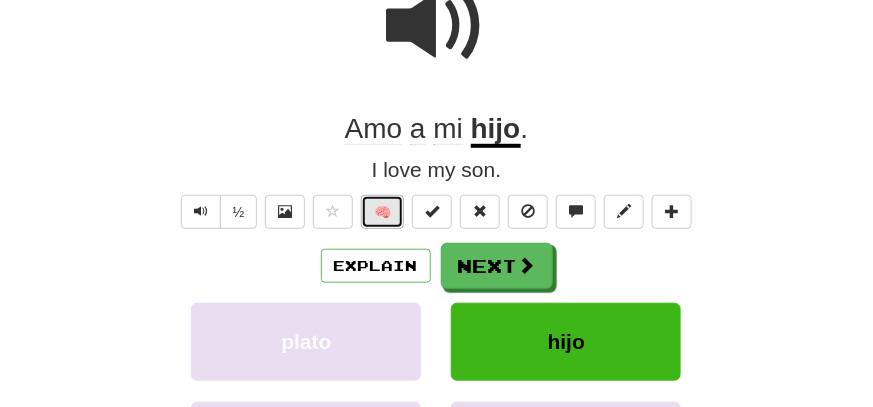 click on "🧠" at bounding box center (382, 212) 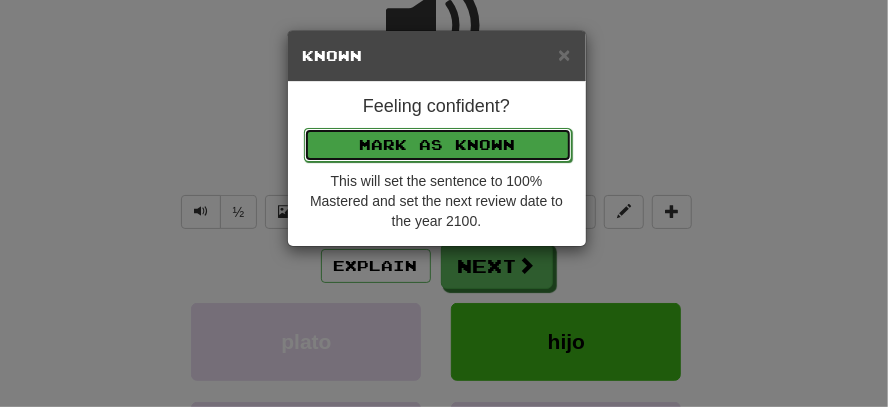click on "Mark as Known" at bounding box center (438, 145) 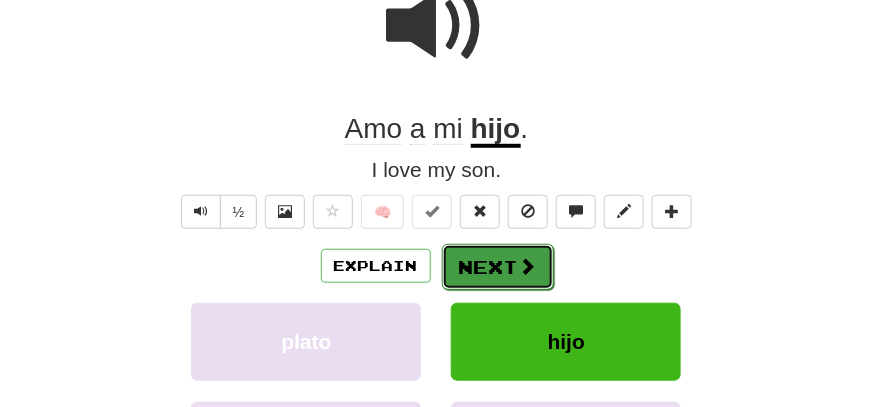 click on "Next" at bounding box center (498, 267) 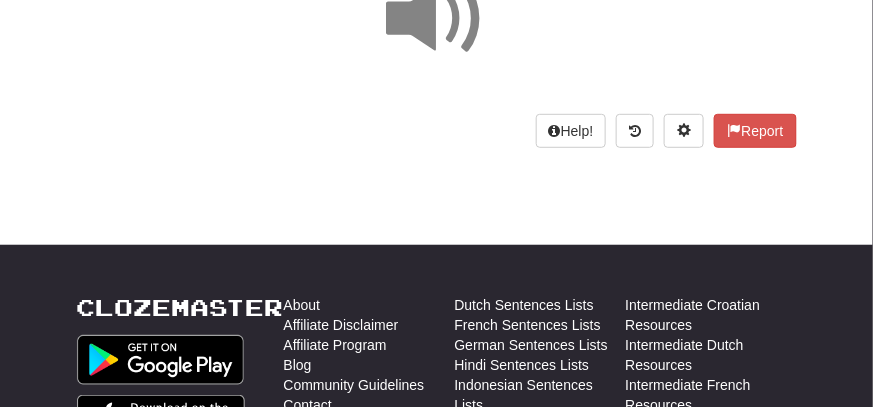 scroll, scrollTop: 12, scrollLeft: 0, axis: vertical 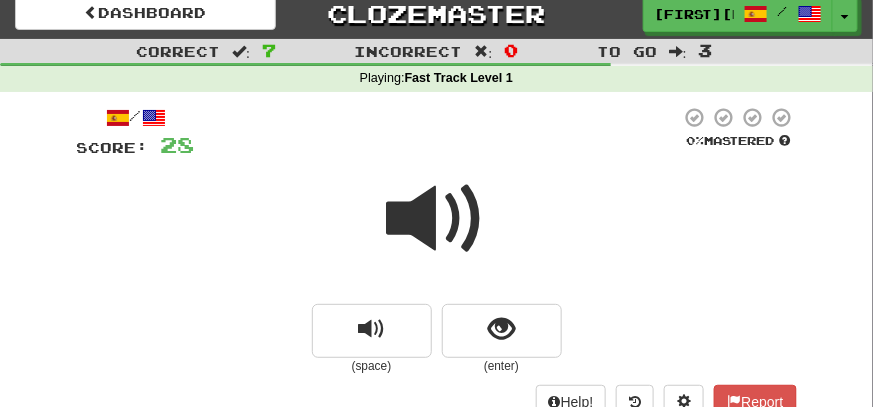 click at bounding box center [437, 219] 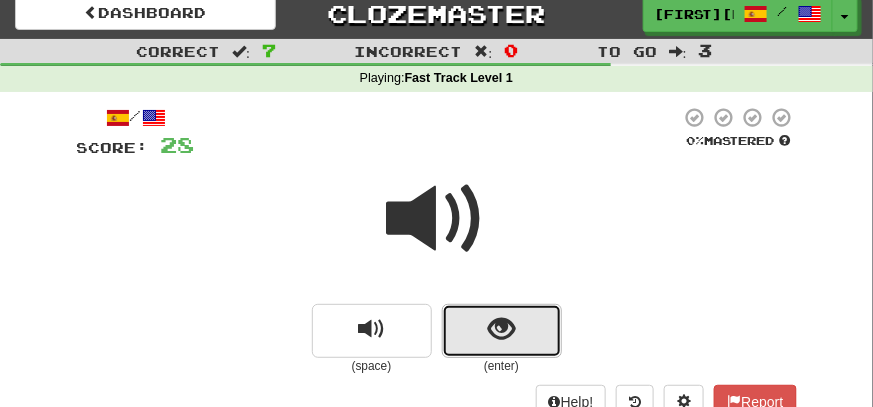click at bounding box center [502, 331] 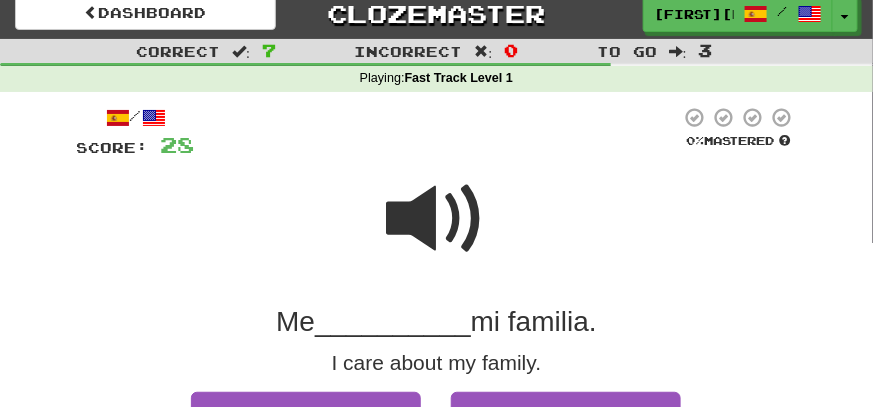 click at bounding box center (437, 219) 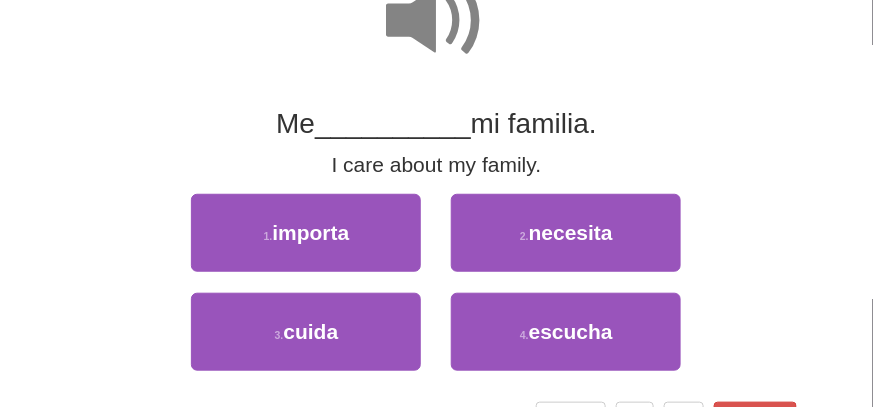 scroll, scrollTop: 212, scrollLeft: 0, axis: vertical 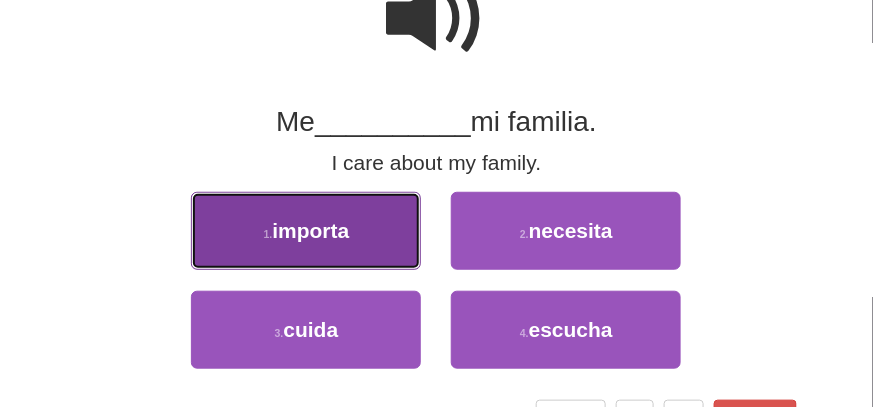 click on "importa" at bounding box center (310, 230) 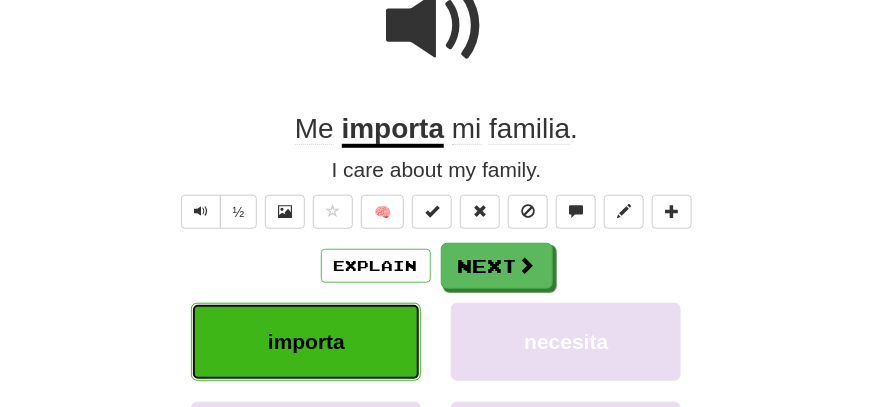 scroll, scrollTop: 219, scrollLeft: 0, axis: vertical 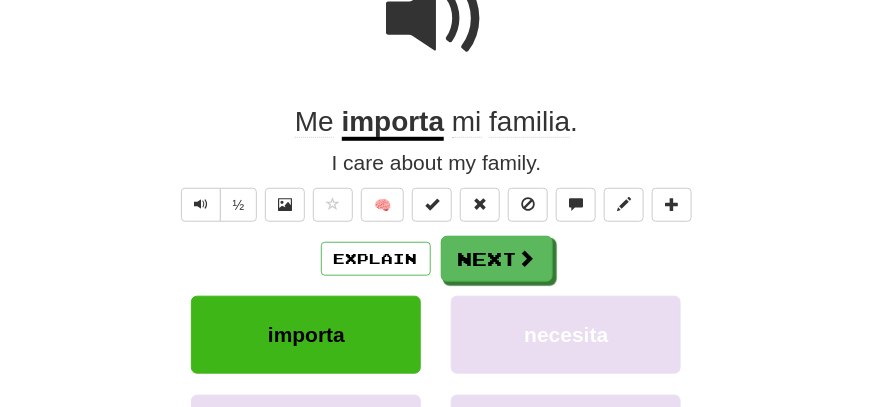 click at bounding box center (437, 19) 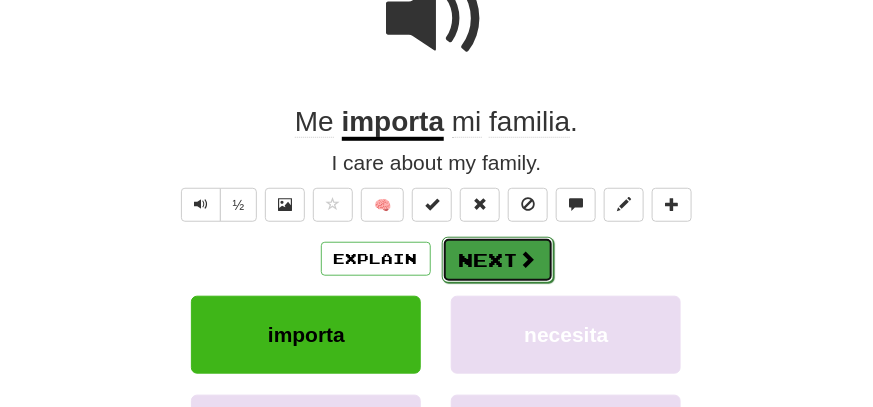 click on "Next" at bounding box center [498, 260] 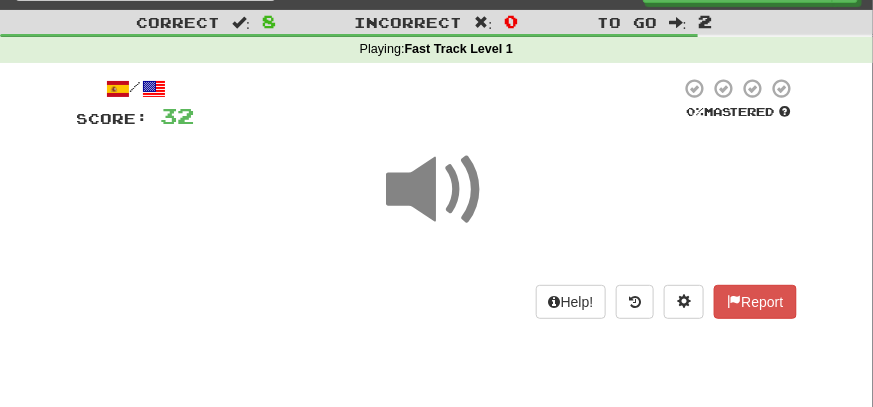 scroll, scrollTop: 19, scrollLeft: 0, axis: vertical 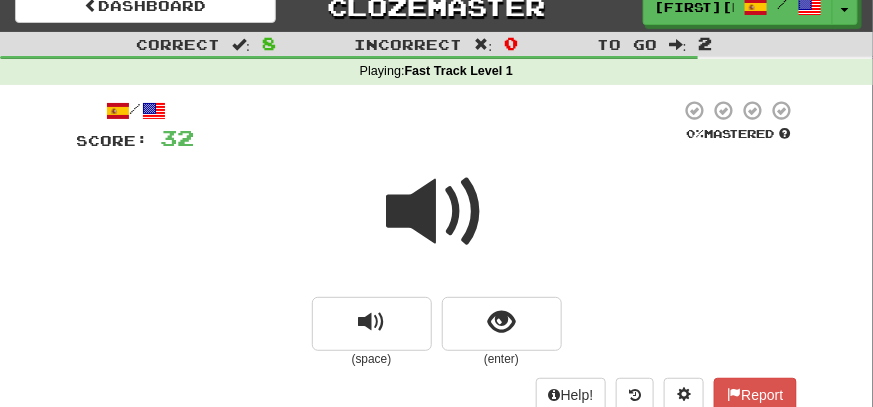 click at bounding box center (437, 212) 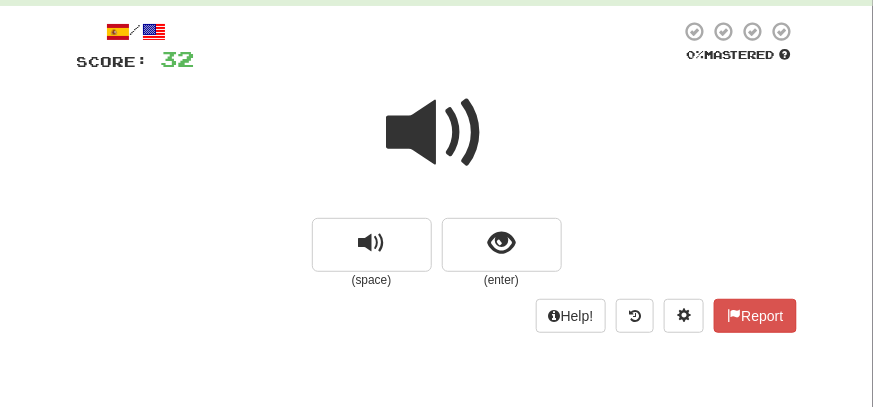 scroll, scrollTop: 119, scrollLeft: 0, axis: vertical 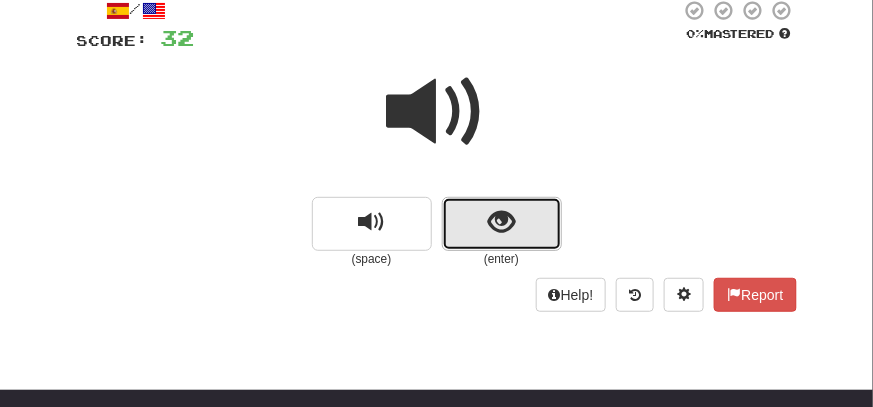 click at bounding box center [501, 222] 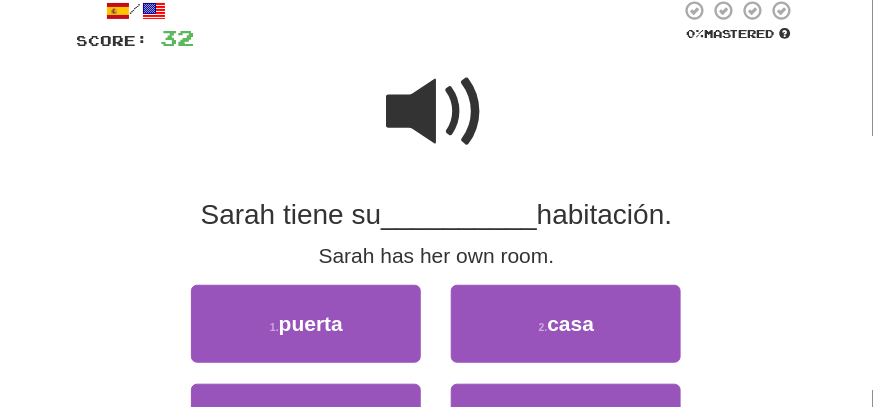 click at bounding box center [437, 112] 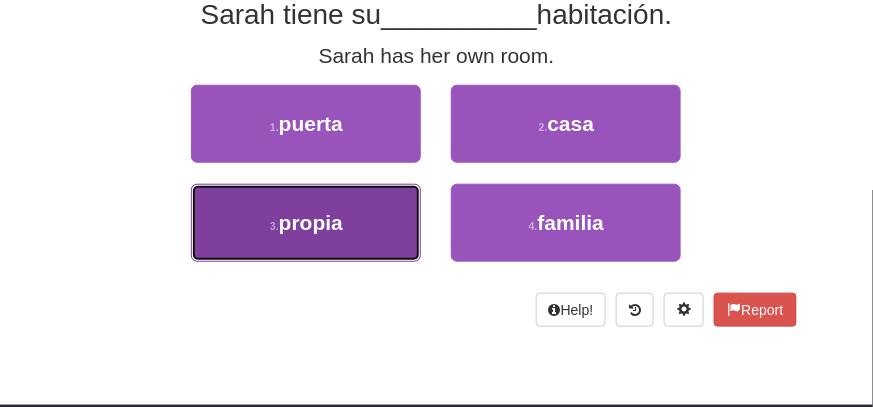 click on "3 .  propia" at bounding box center [306, 223] 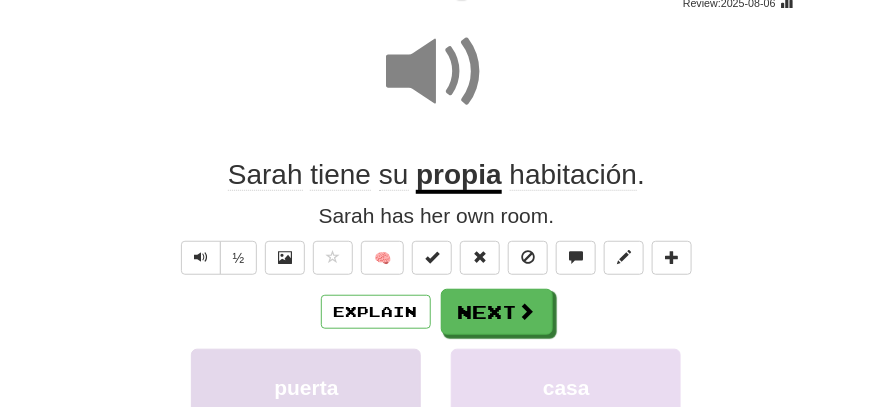 scroll, scrollTop: 125, scrollLeft: 0, axis: vertical 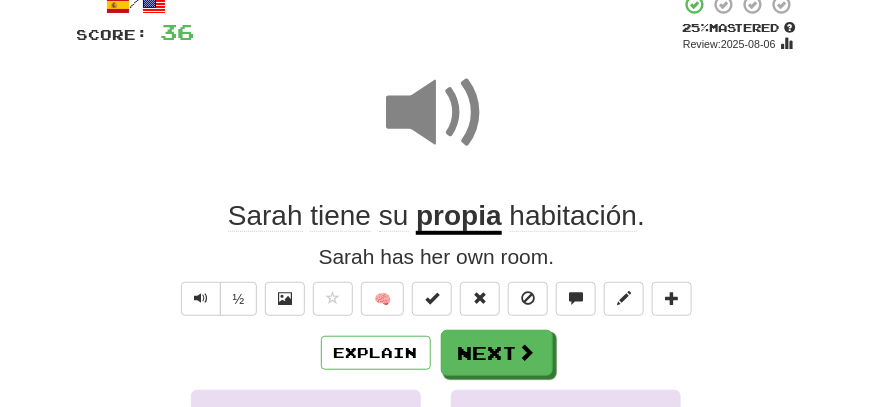 click at bounding box center [437, 113] 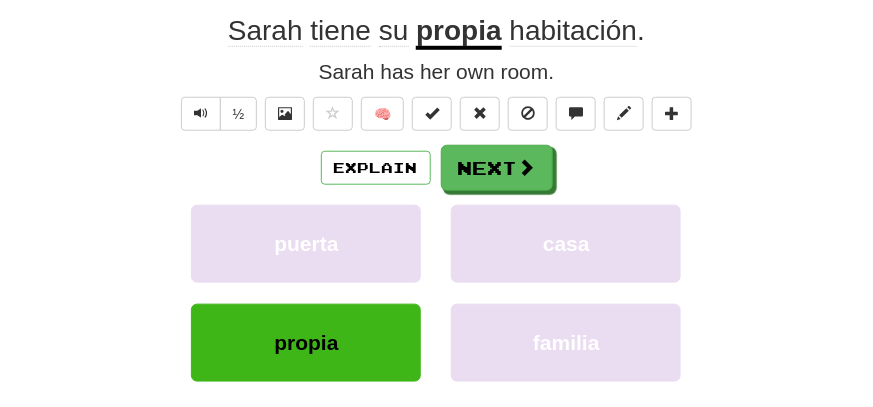 scroll, scrollTop: 326, scrollLeft: 0, axis: vertical 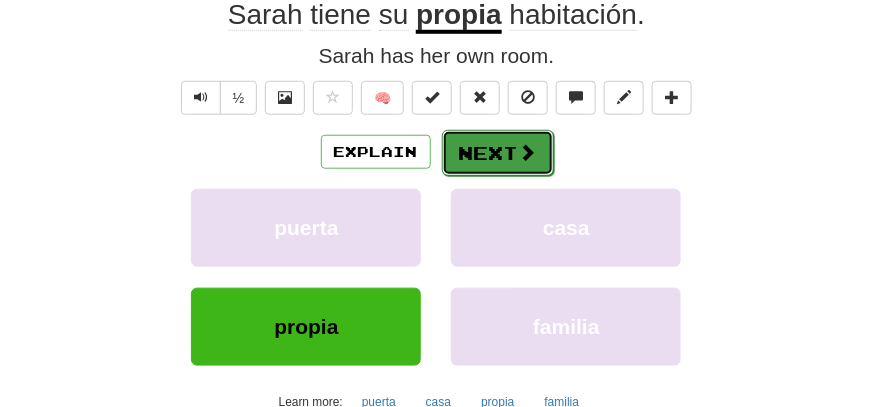 click at bounding box center (528, 152) 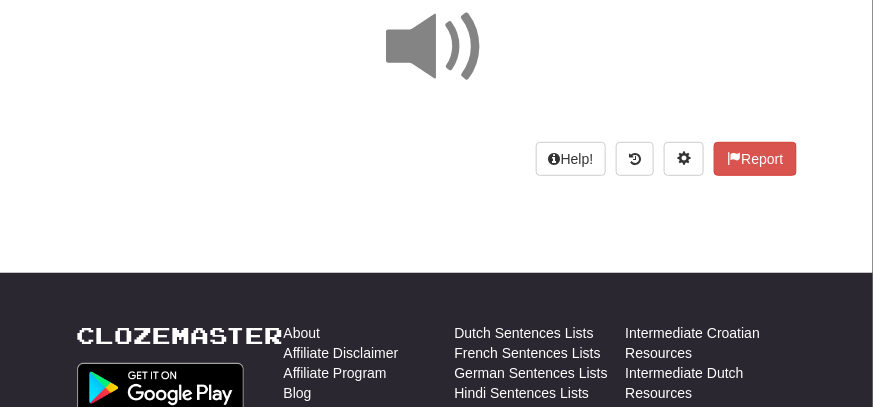 scroll, scrollTop: 25, scrollLeft: 0, axis: vertical 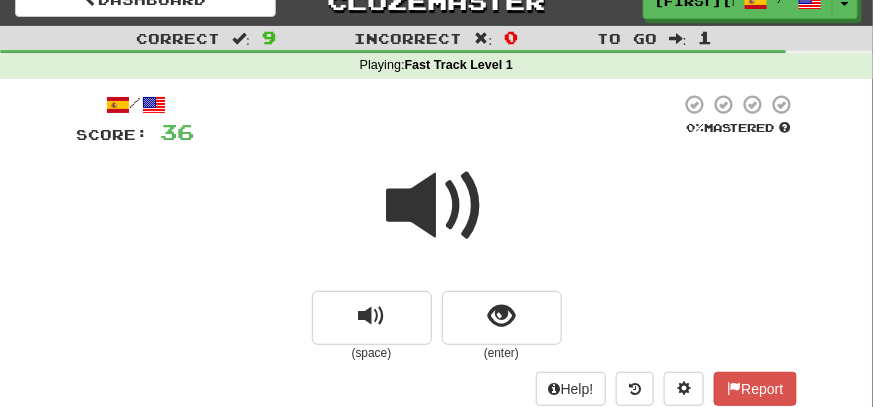 click at bounding box center (437, 206) 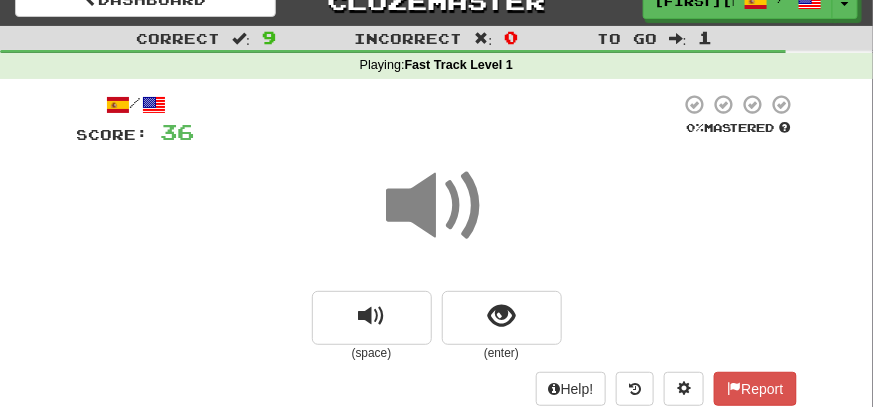 scroll, scrollTop: 125, scrollLeft: 0, axis: vertical 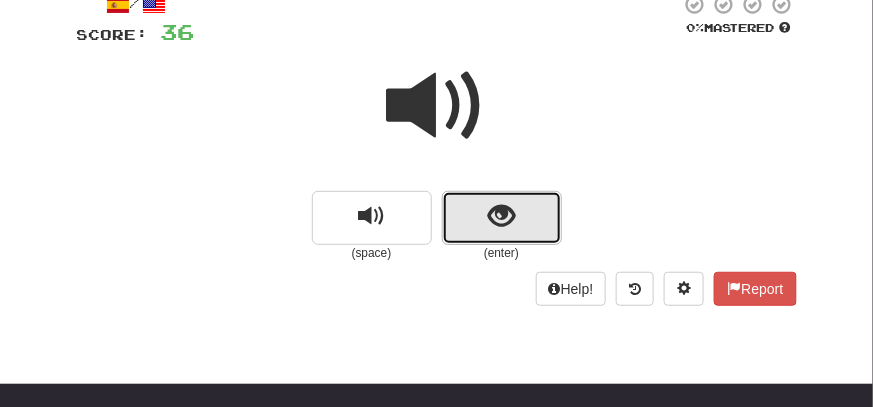 click at bounding box center (501, 216) 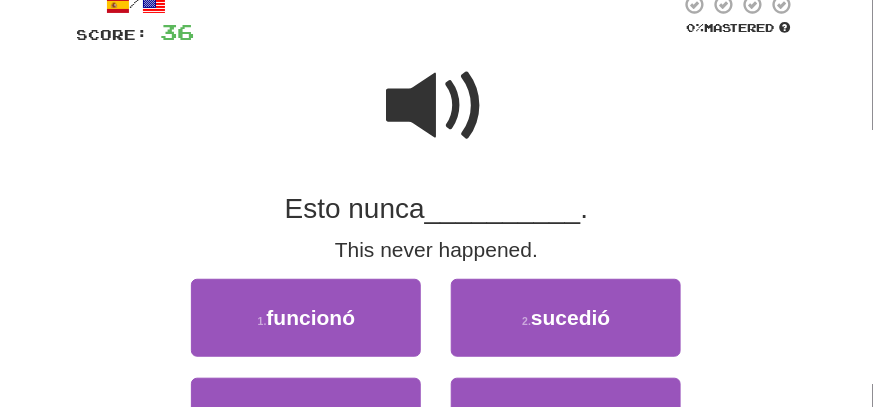 scroll, scrollTop: 225, scrollLeft: 0, axis: vertical 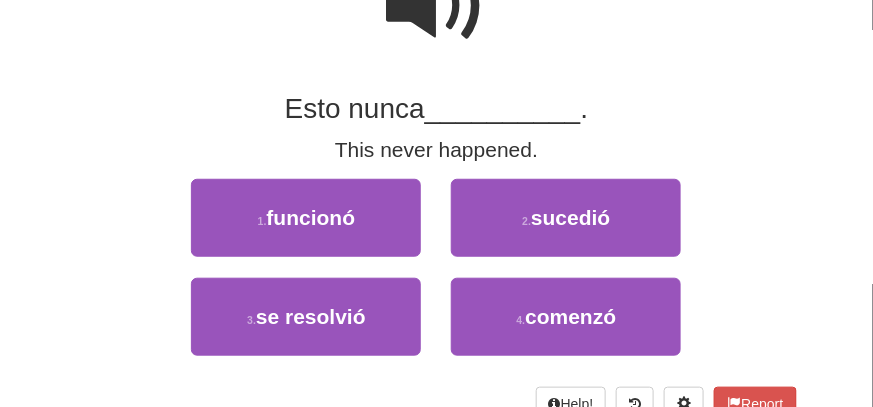 click on "1 .  funcionó" at bounding box center (306, 228) 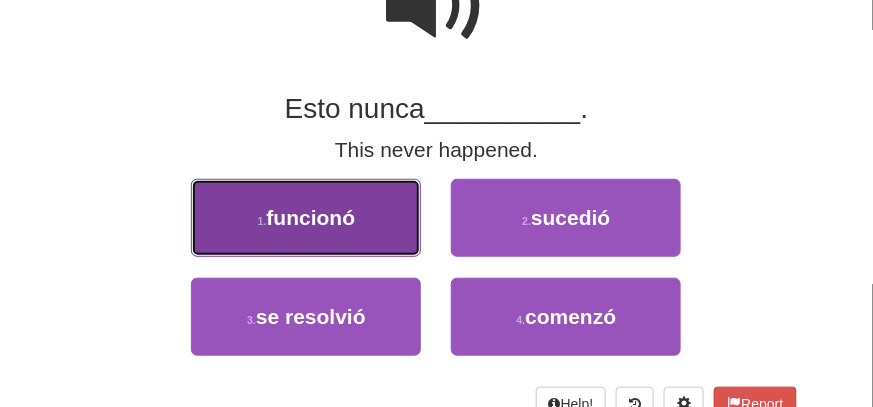 click on "1 .  funcionó" at bounding box center (306, 218) 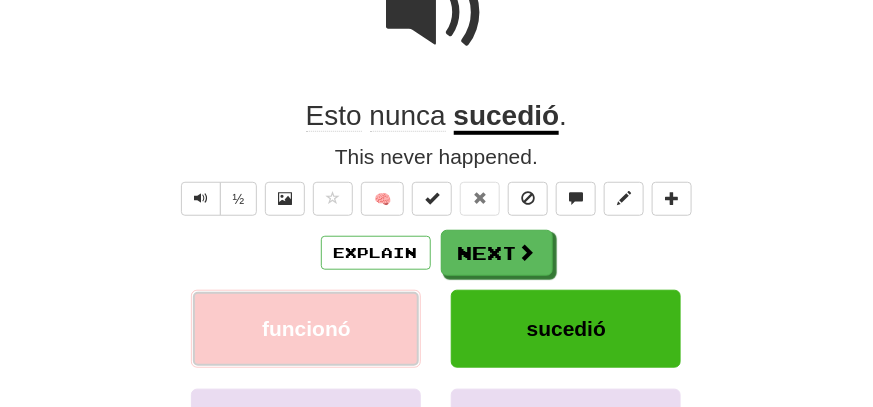 scroll, scrollTop: 232, scrollLeft: 0, axis: vertical 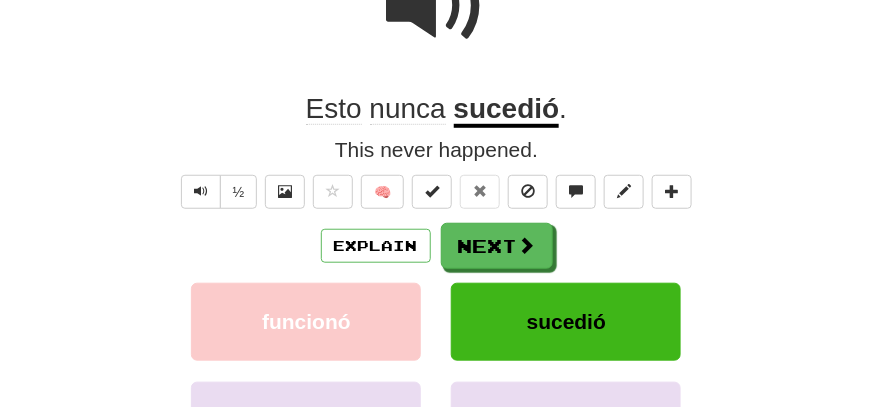 click at bounding box center [437, 6] 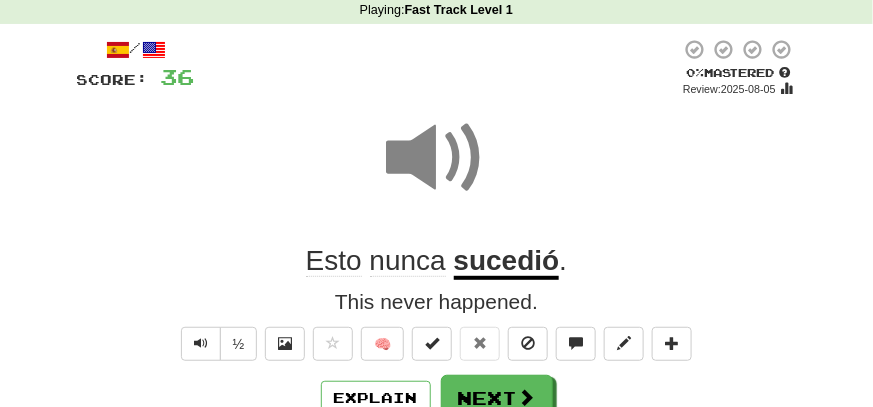 scroll, scrollTop: 32, scrollLeft: 0, axis: vertical 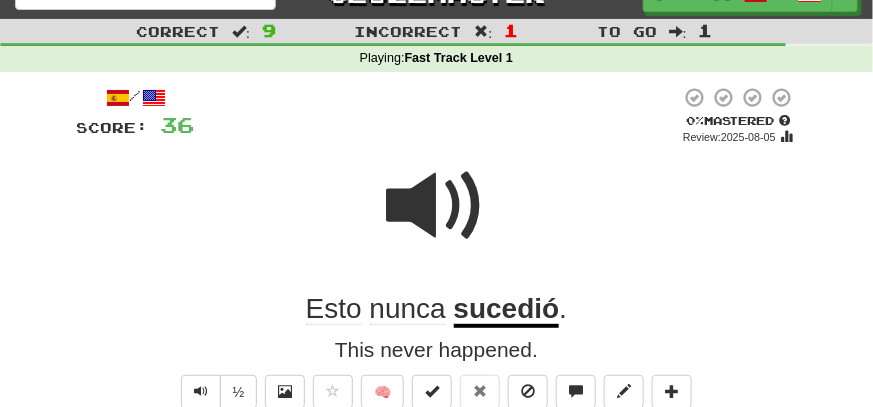click at bounding box center (437, 206) 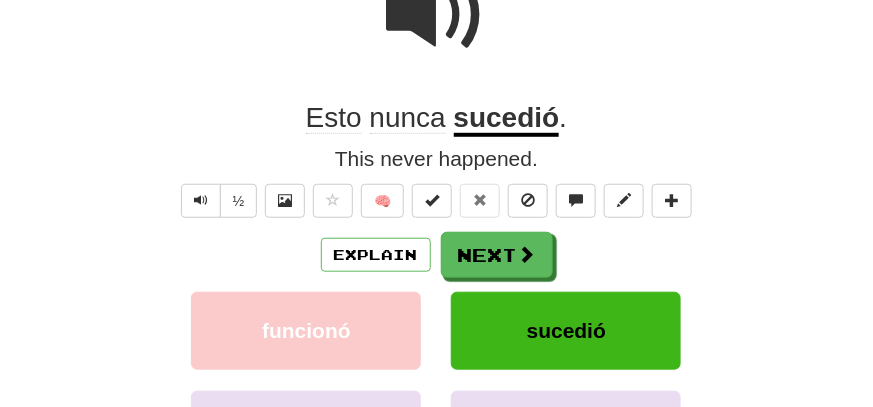 scroll, scrollTop: 232, scrollLeft: 0, axis: vertical 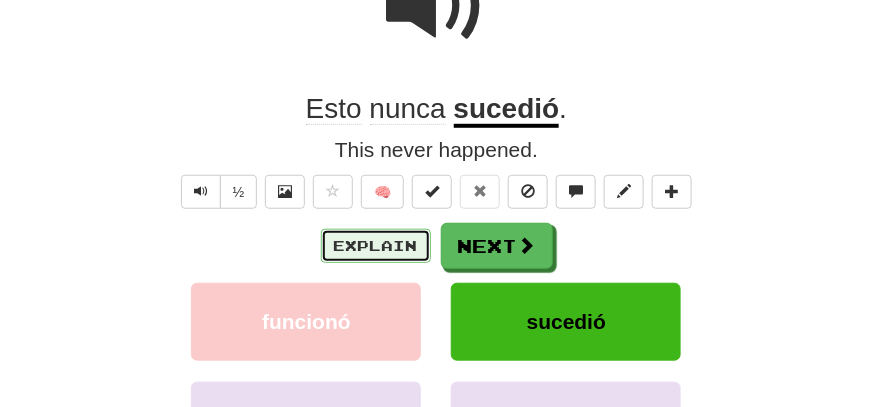 click on "Explain" at bounding box center (376, 246) 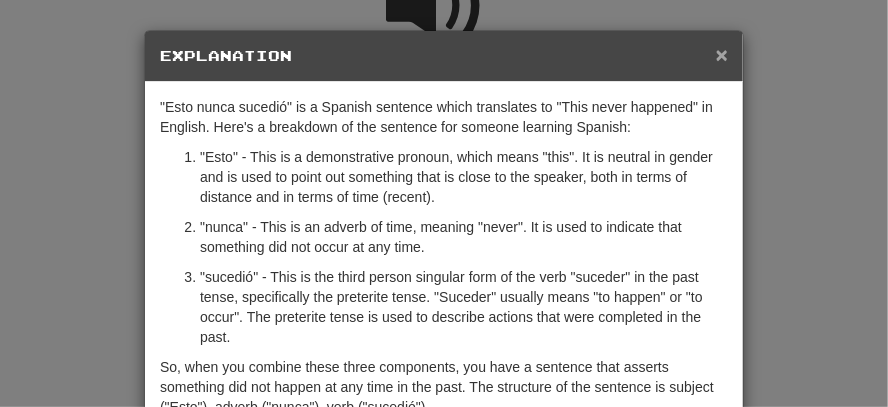 click on "×" at bounding box center [722, 54] 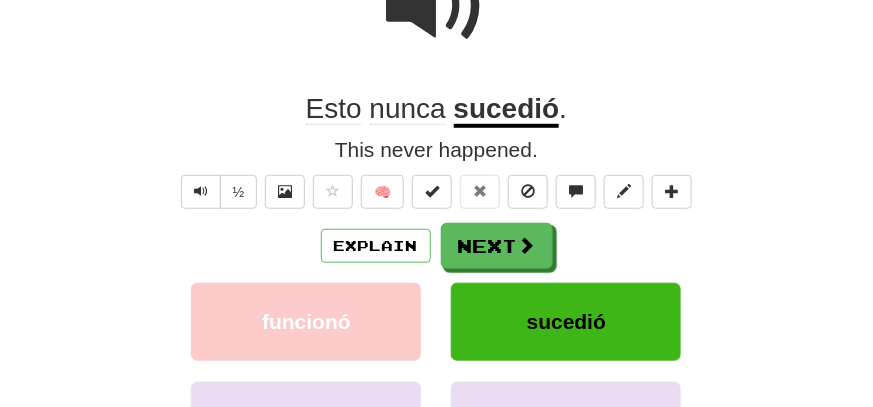 click on "sucedió" at bounding box center [507, 110] 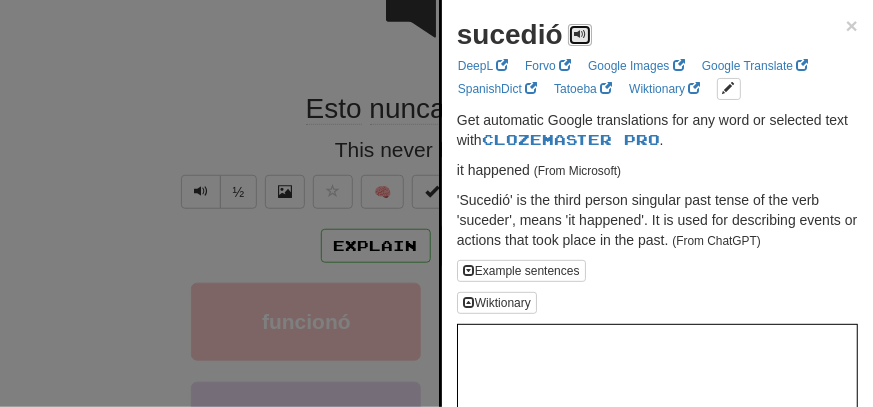 click at bounding box center [580, 34] 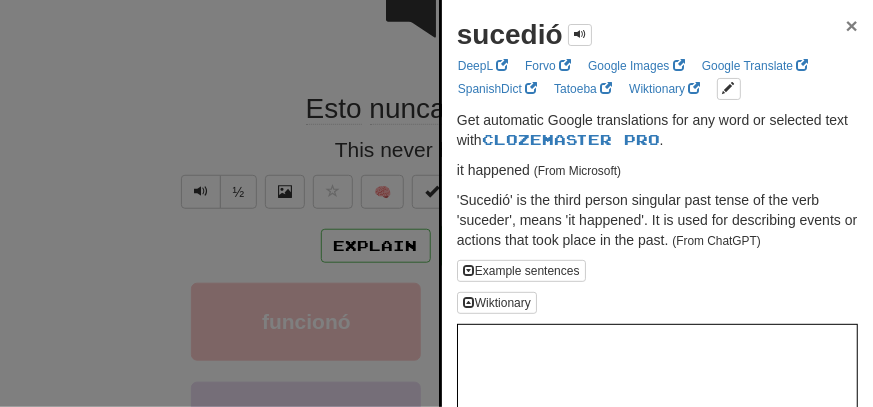 click on "×" at bounding box center (852, 25) 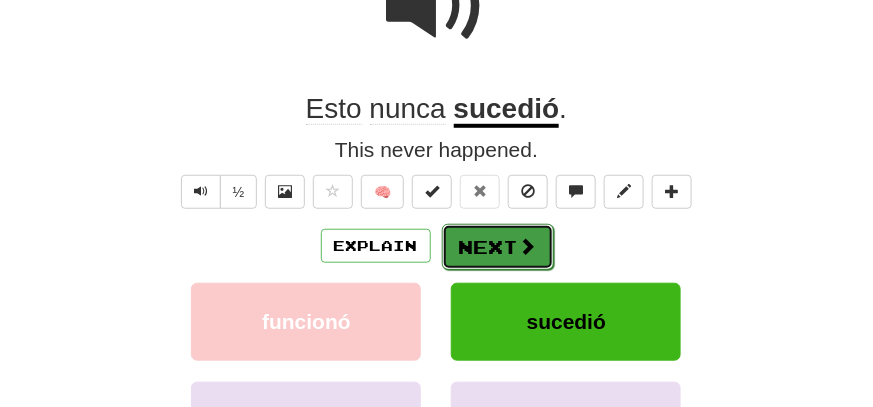 click at bounding box center [528, 246] 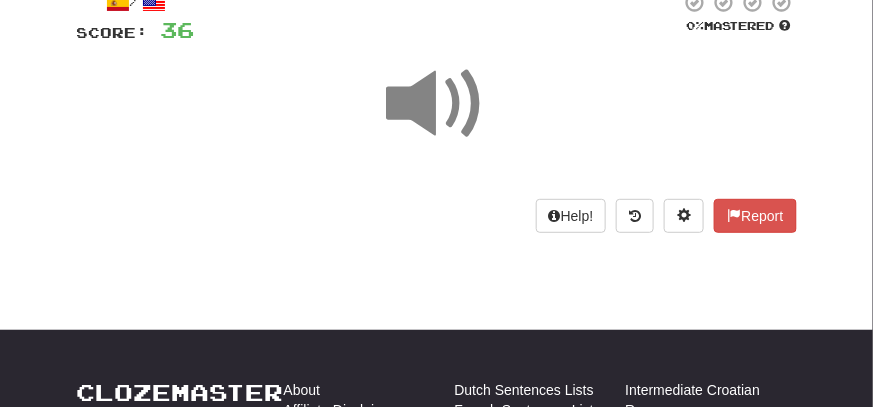 scroll, scrollTop: 32, scrollLeft: 0, axis: vertical 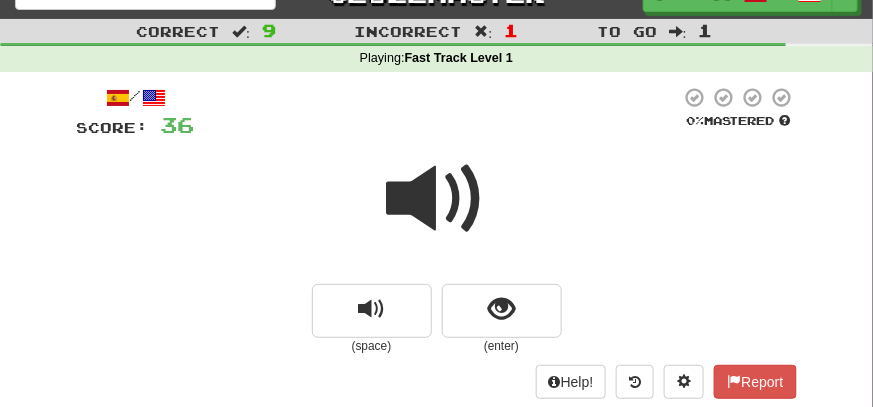 click at bounding box center [437, 199] 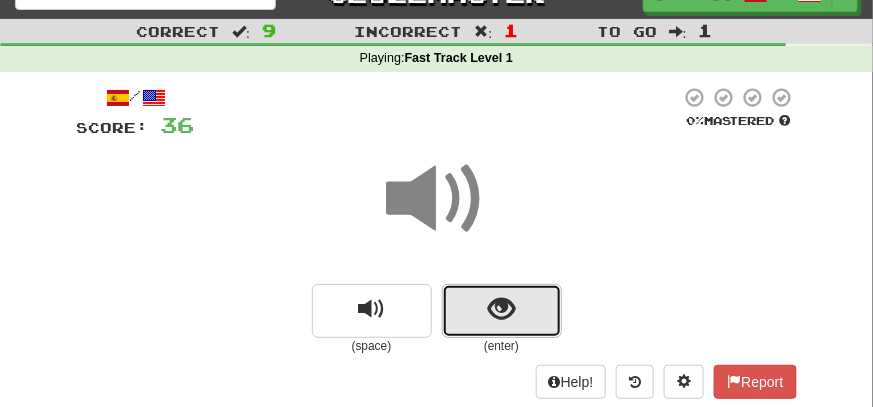 click at bounding box center (501, 309) 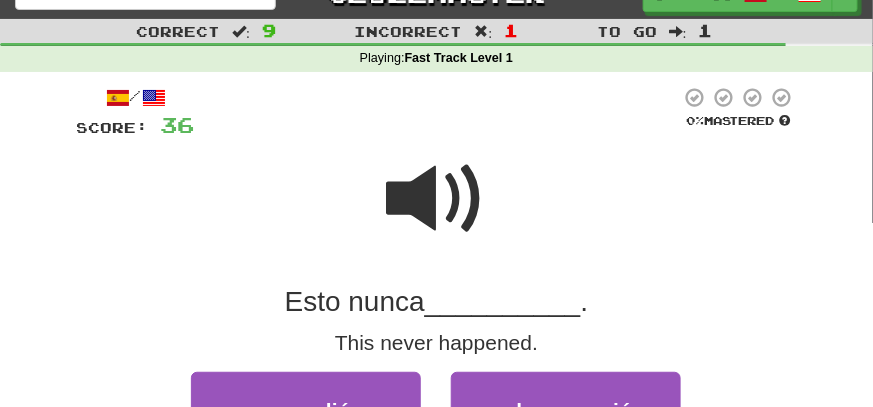 click at bounding box center [437, 199] 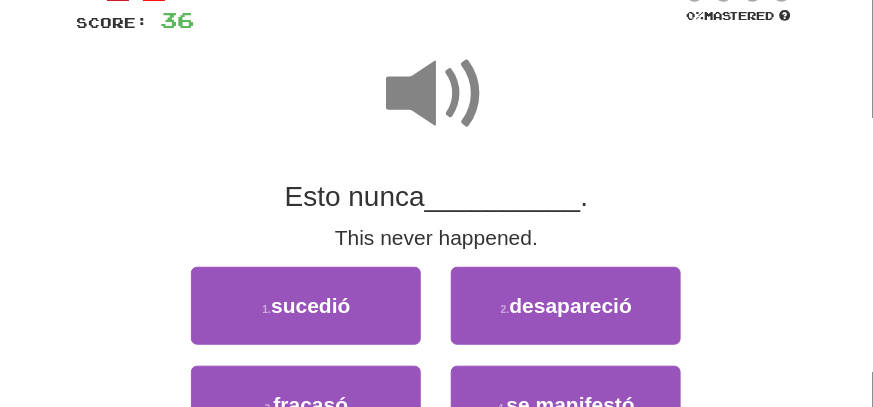 scroll, scrollTop: 232, scrollLeft: 0, axis: vertical 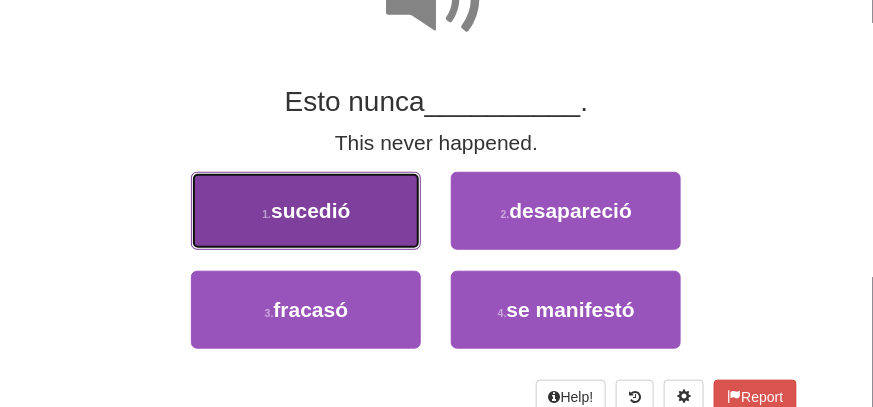 click on "1 .  sucedió" at bounding box center [306, 211] 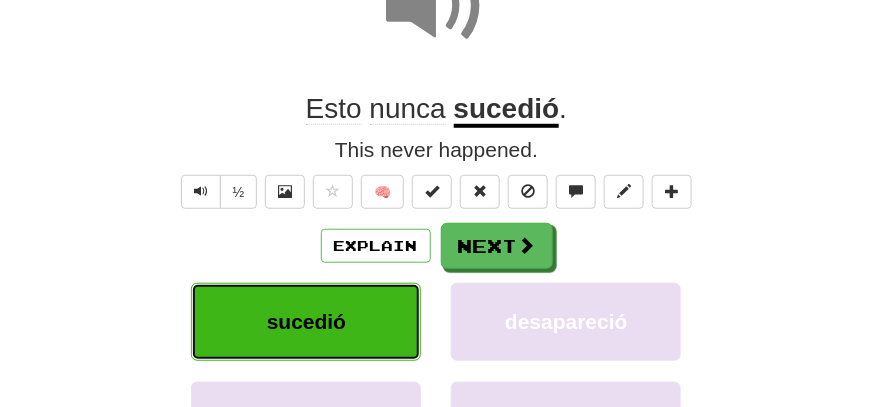 scroll, scrollTop: 238, scrollLeft: 0, axis: vertical 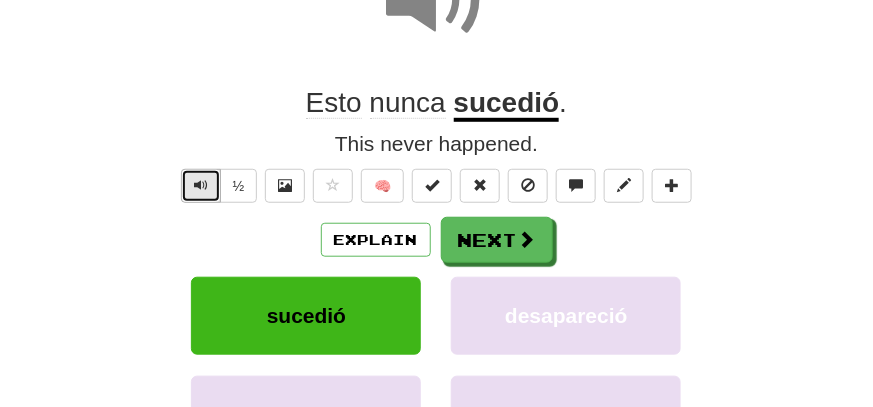 click at bounding box center [201, 186] 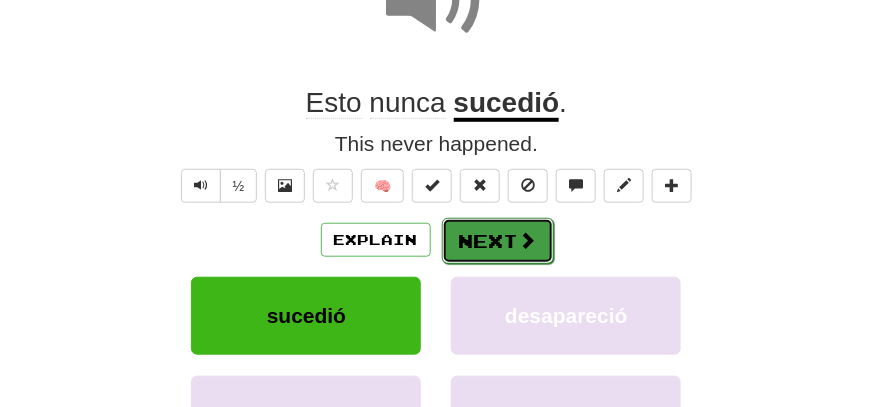 click on "Next" at bounding box center [498, 241] 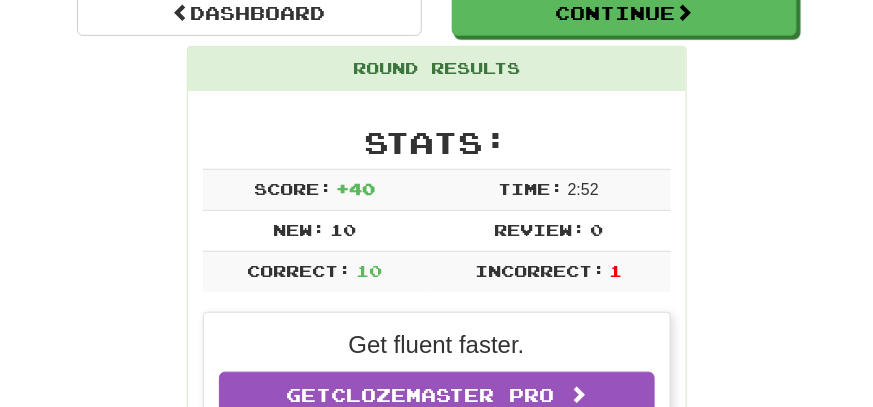 scroll, scrollTop: 26, scrollLeft: 0, axis: vertical 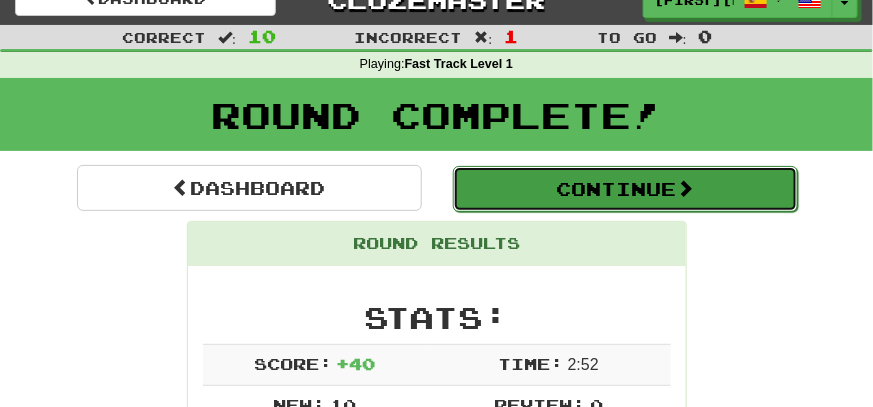 click on "Continue" at bounding box center [625, 189] 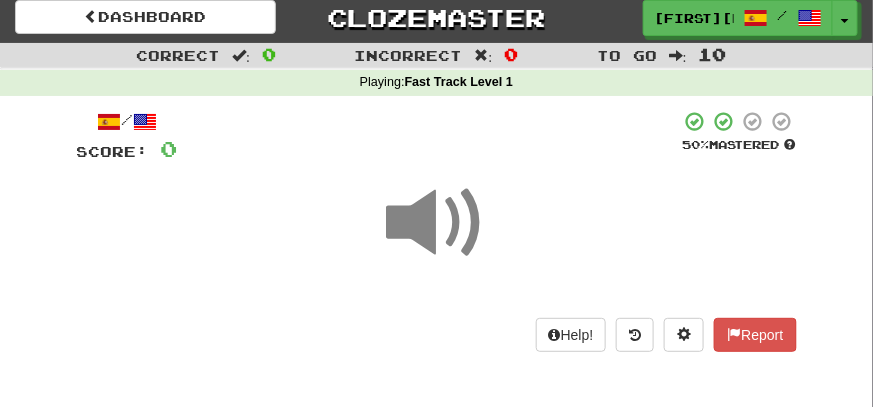 scroll, scrollTop: 0, scrollLeft: 0, axis: both 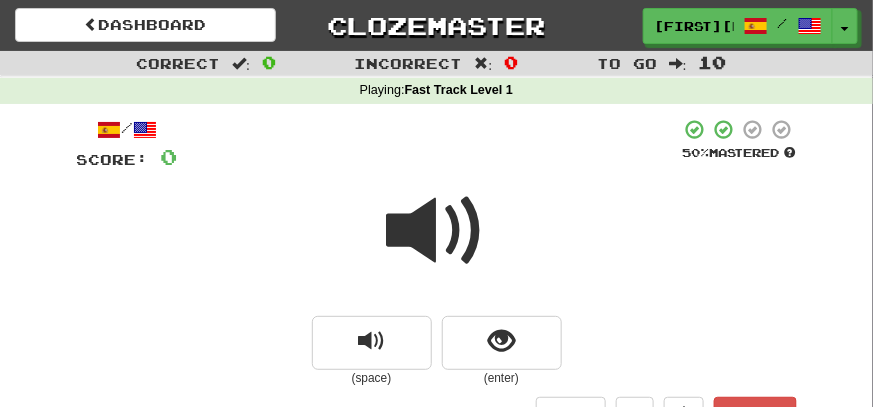 click at bounding box center (437, 231) 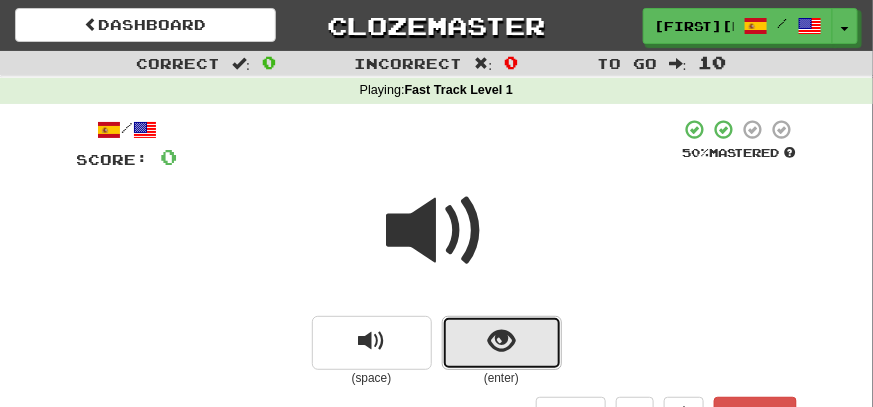 click at bounding box center (502, 343) 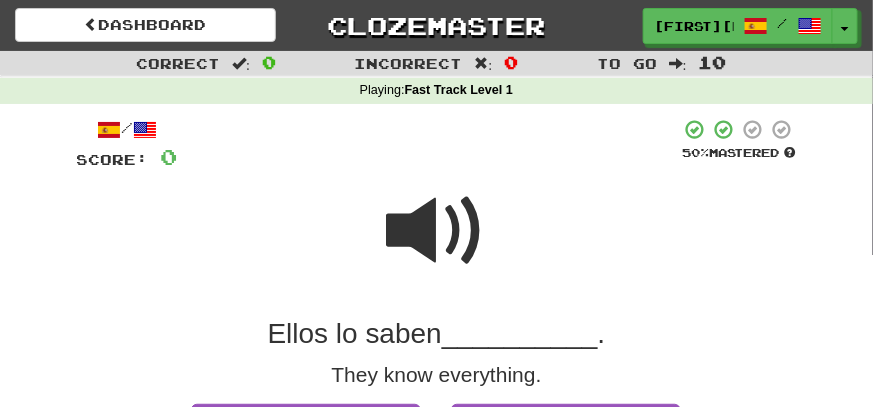 scroll, scrollTop: 99, scrollLeft: 0, axis: vertical 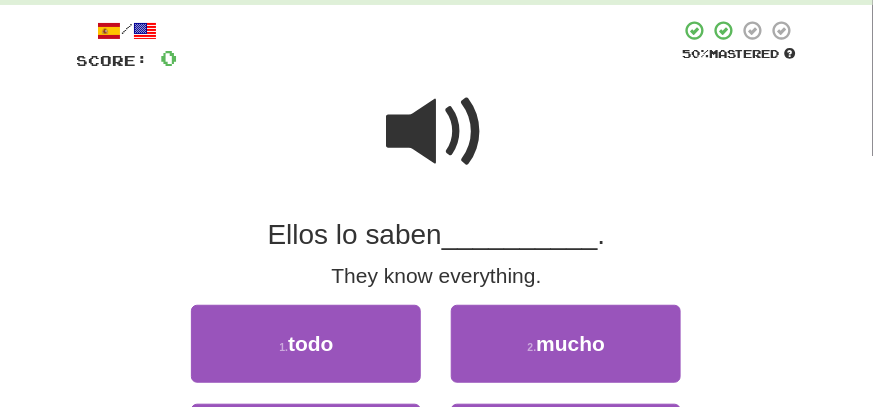 click at bounding box center (437, 132) 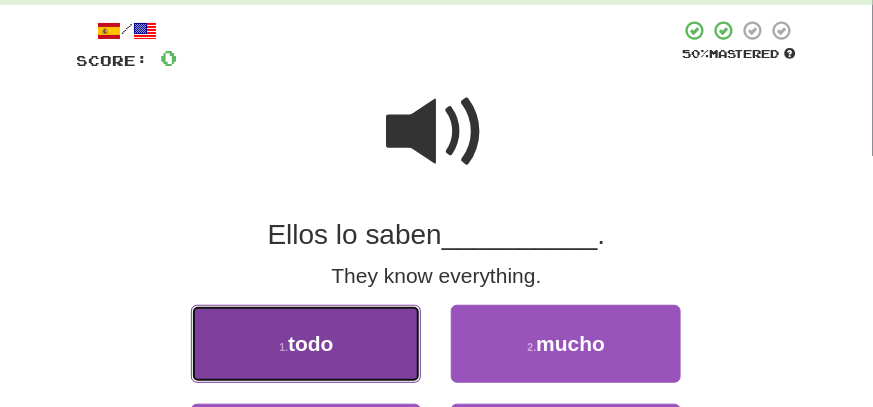 click on "1 .  todo" at bounding box center (306, 344) 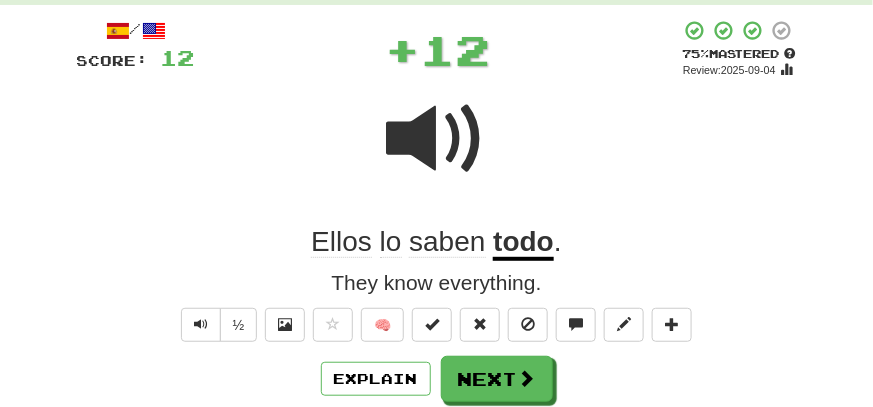 click at bounding box center [437, 139] 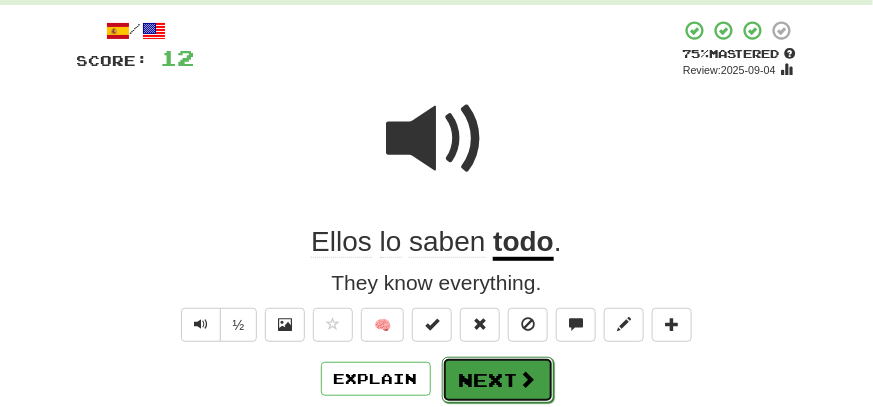 click on "Next" at bounding box center [498, 380] 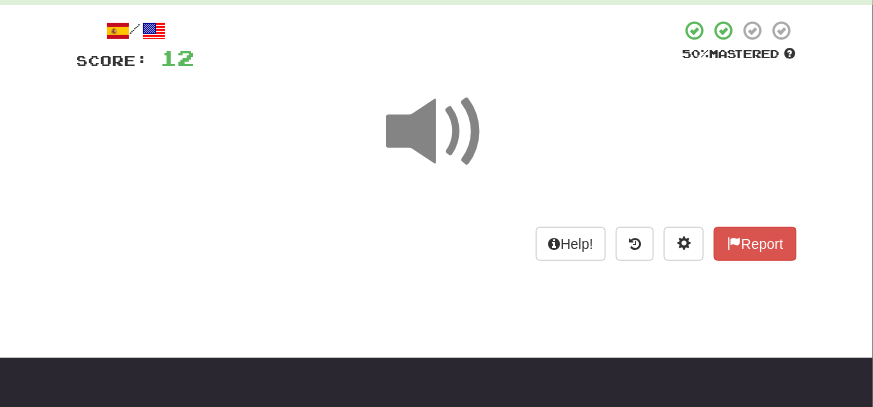 scroll, scrollTop: 0, scrollLeft: 0, axis: both 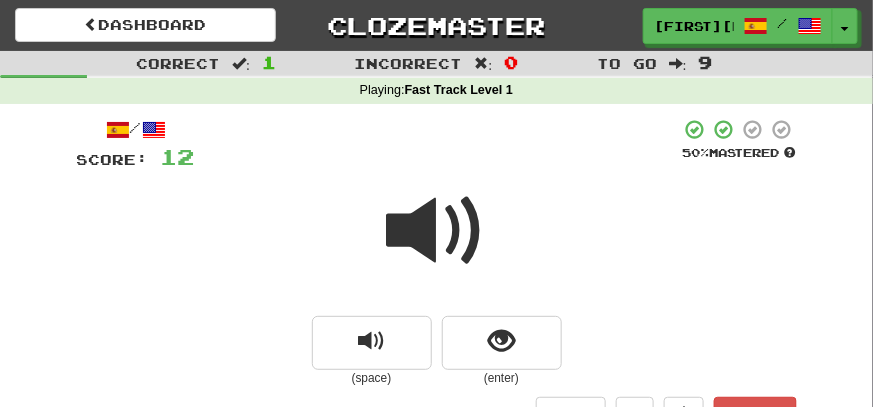 click at bounding box center (437, 231) 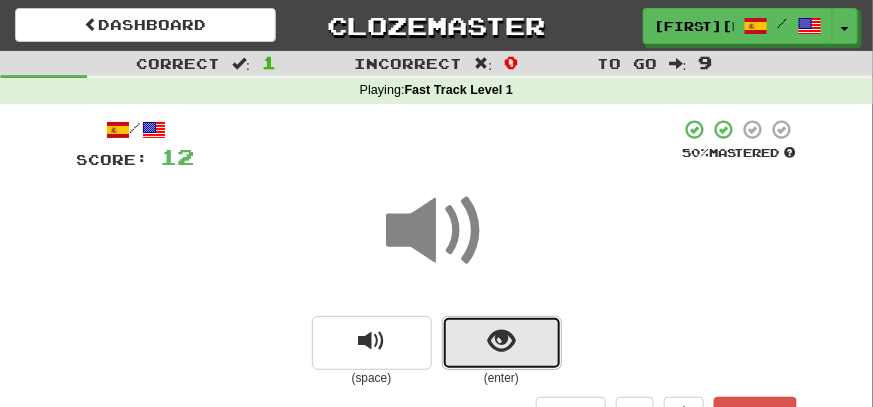 click at bounding box center (502, 343) 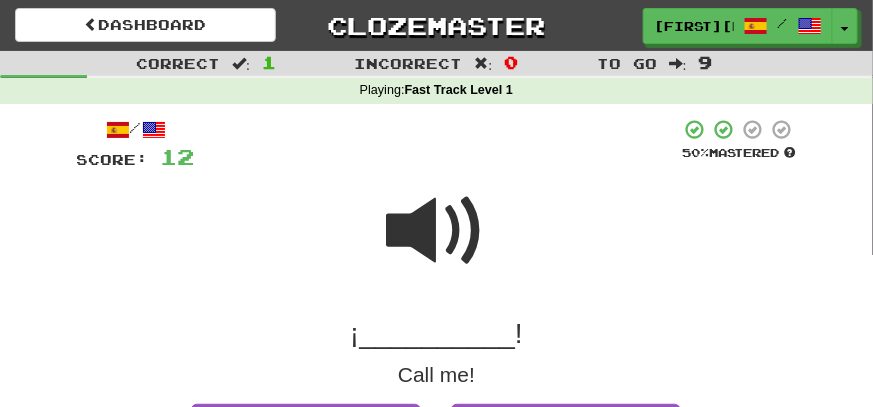 click at bounding box center (437, 231) 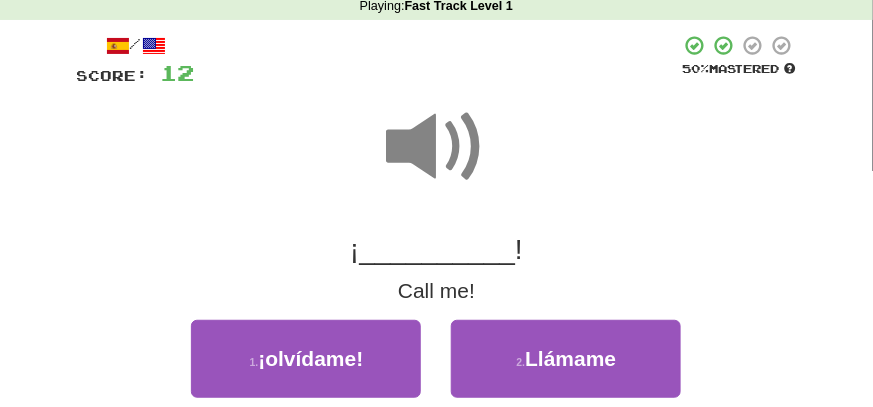 scroll, scrollTop: 199, scrollLeft: 0, axis: vertical 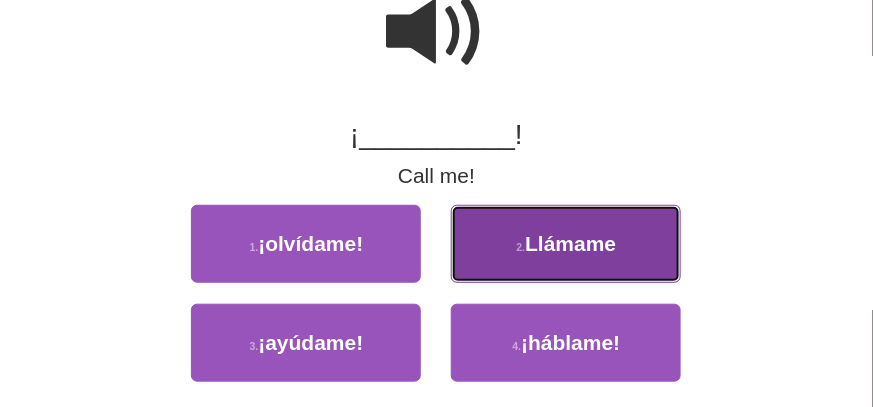 click on "Llámame" at bounding box center [570, 243] 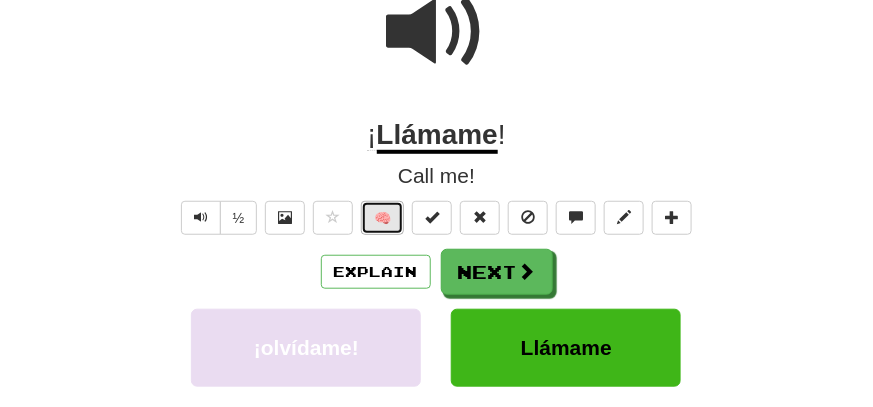 click on "🧠" at bounding box center (382, 218) 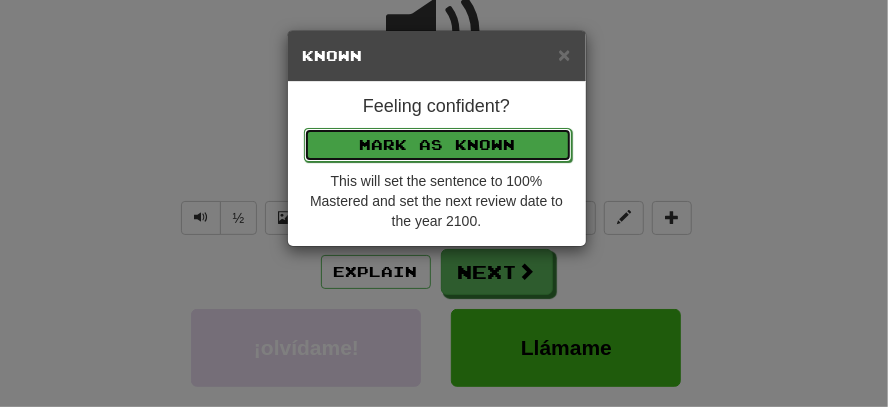 click on "Mark as Known" at bounding box center [438, 145] 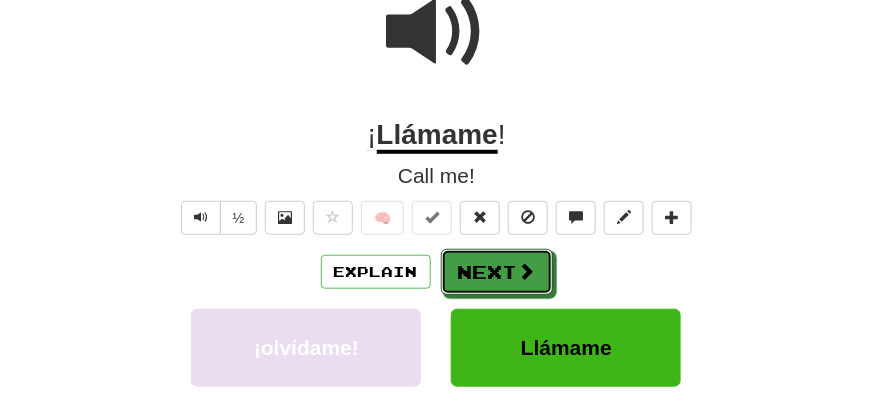 click on "Next" at bounding box center (497, 272) 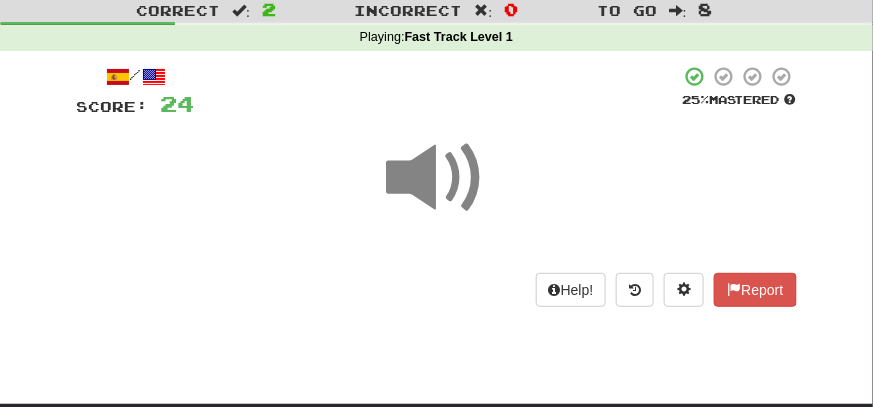 scroll, scrollTop: 6, scrollLeft: 0, axis: vertical 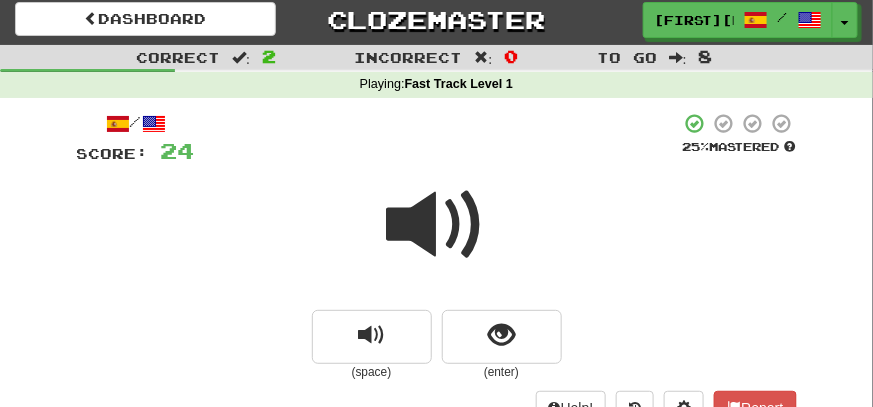 click at bounding box center (437, 225) 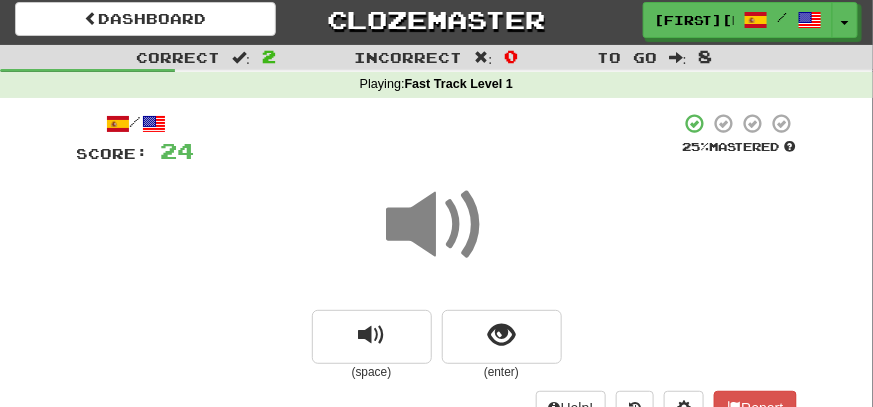click at bounding box center (437, 225) 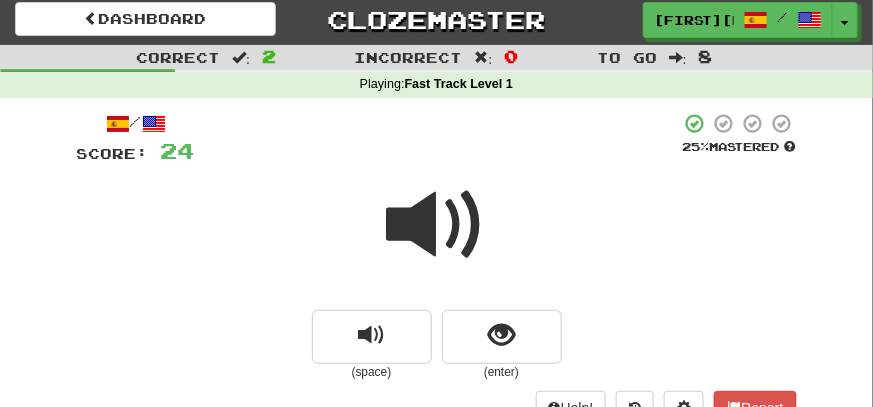 click at bounding box center [437, 225] 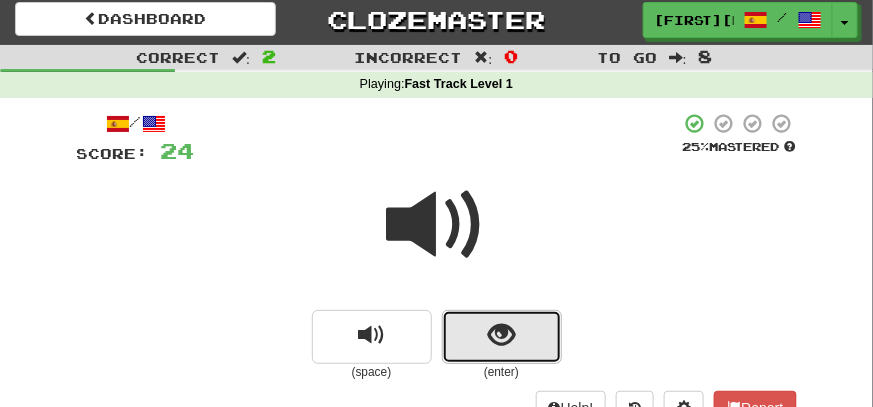 click at bounding box center (502, 337) 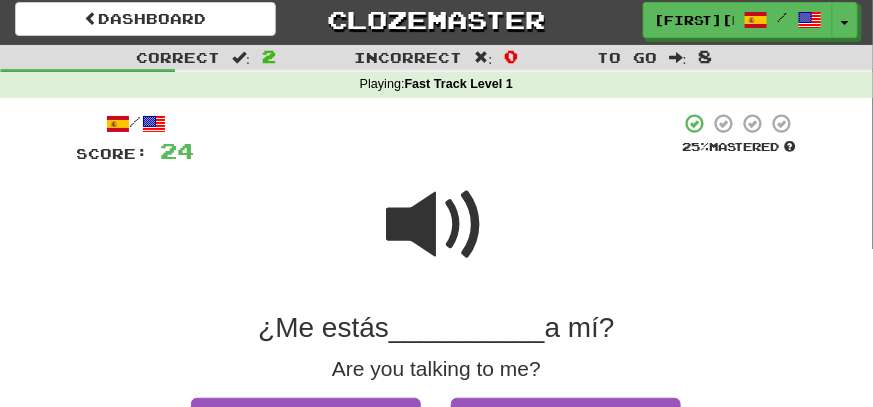 click at bounding box center (437, 225) 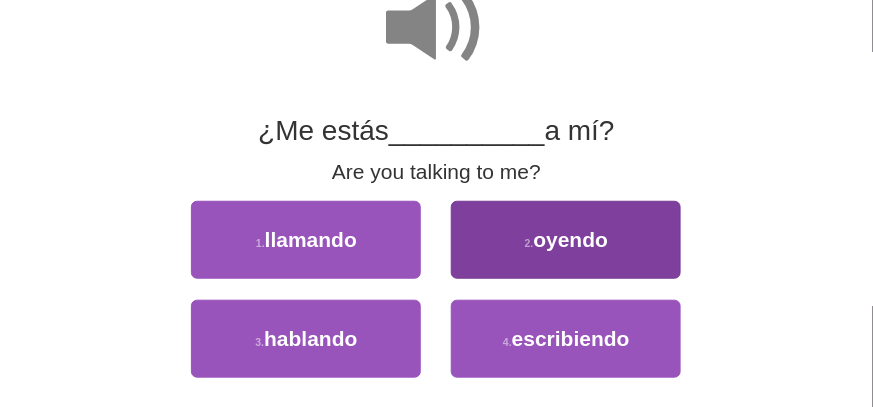 scroll, scrollTop: 206, scrollLeft: 0, axis: vertical 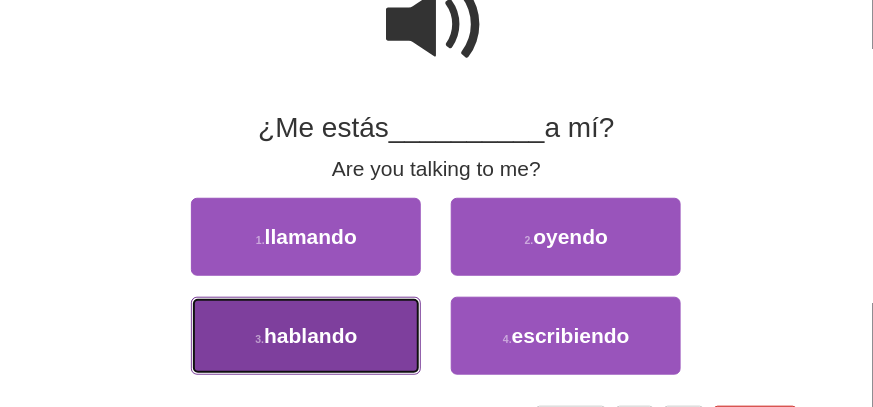 click on "3 .  hablando" at bounding box center (306, 336) 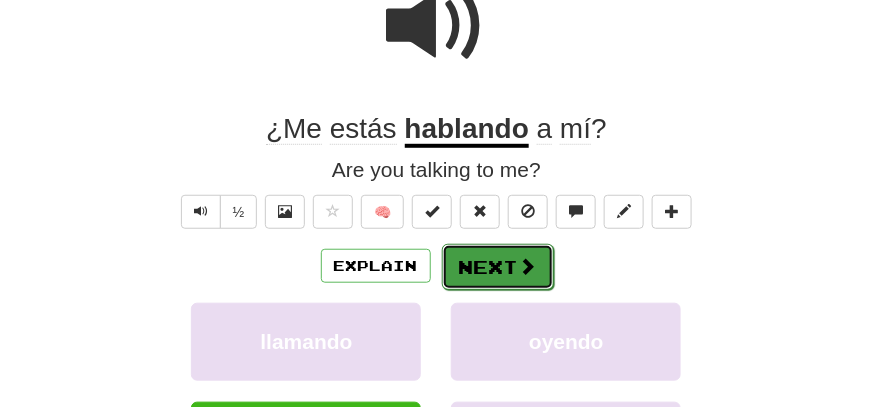 click on "Next" at bounding box center (498, 267) 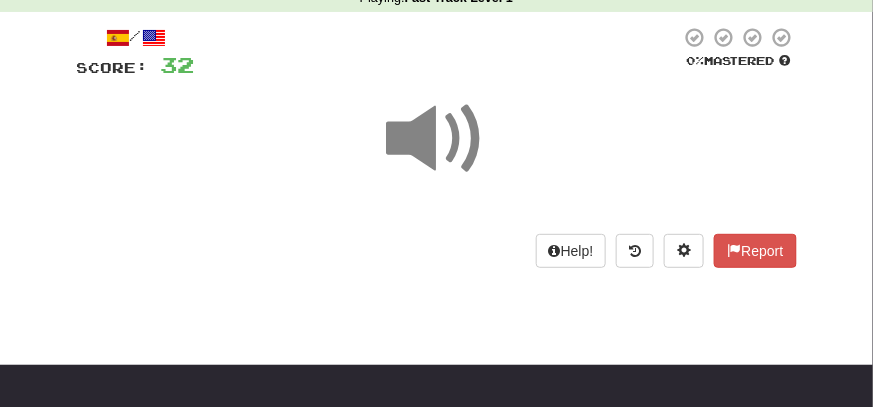 scroll, scrollTop: 12, scrollLeft: 0, axis: vertical 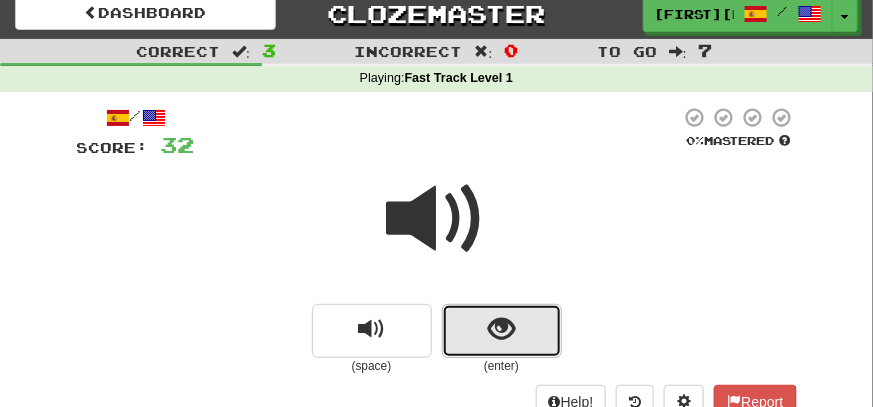 click at bounding box center [501, 329] 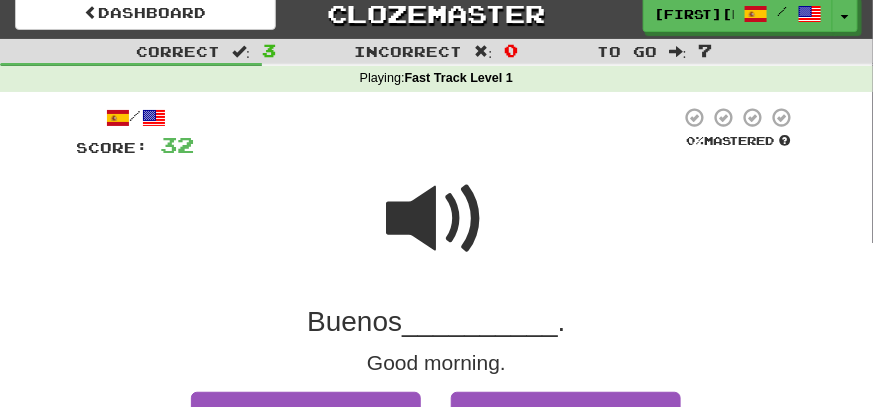 click at bounding box center (437, 219) 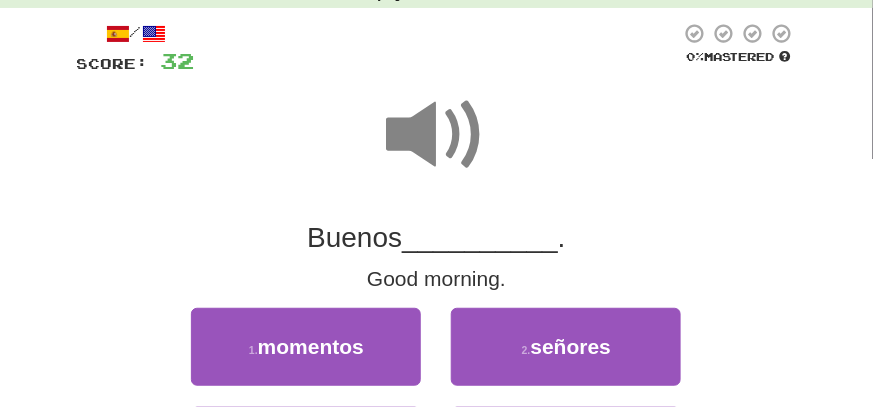 scroll, scrollTop: 212, scrollLeft: 0, axis: vertical 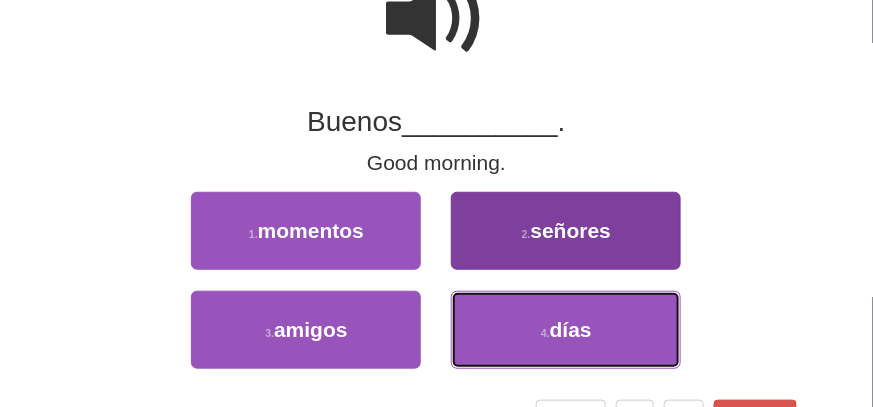 click on "4 .  días" at bounding box center [566, 330] 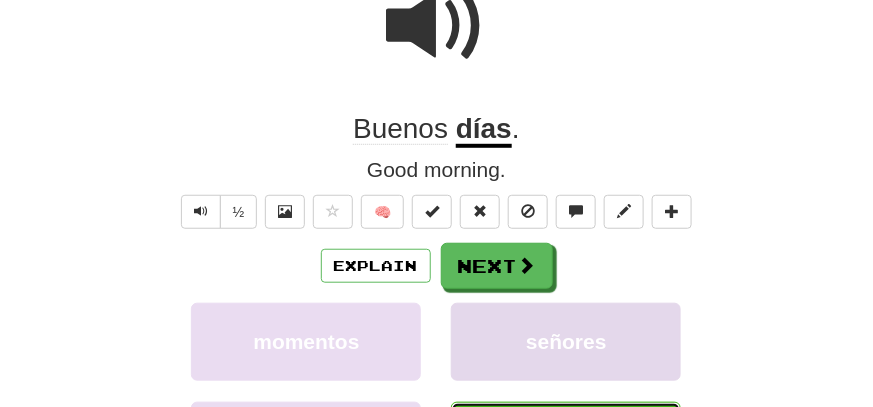 scroll, scrollTop: 219, scrollLeft: 0, axis: vertical 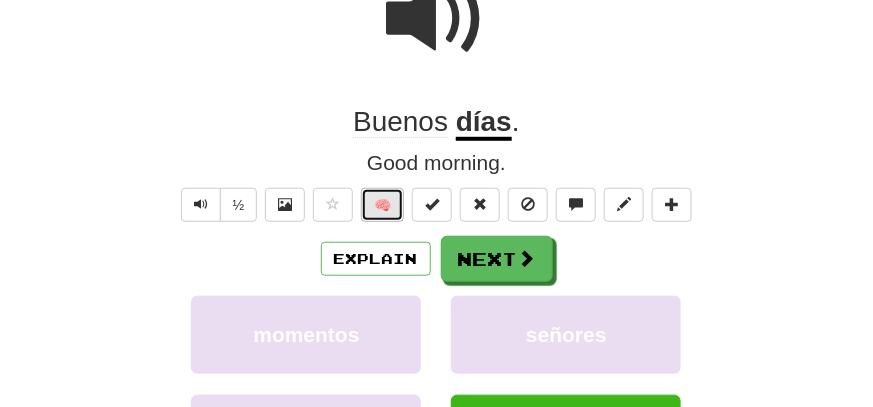 click on "🧠" at bounding box center (382, 205) 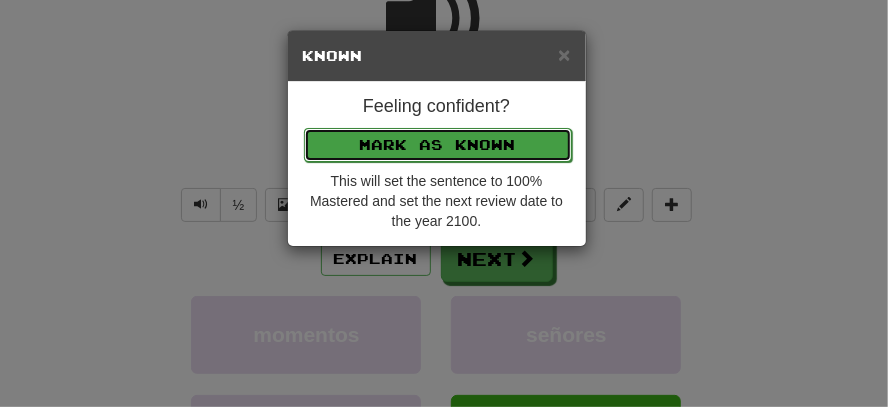 click on "Mark as Known" at bounding box center (438, 145) 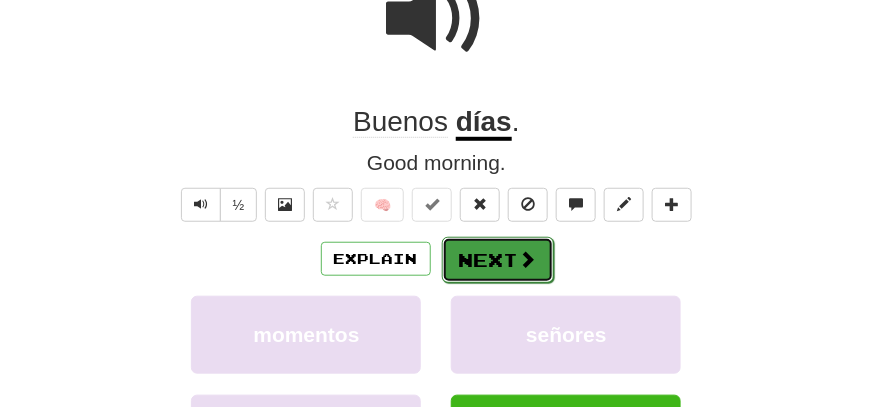 click on "Next" at bounding box center [498, 260] 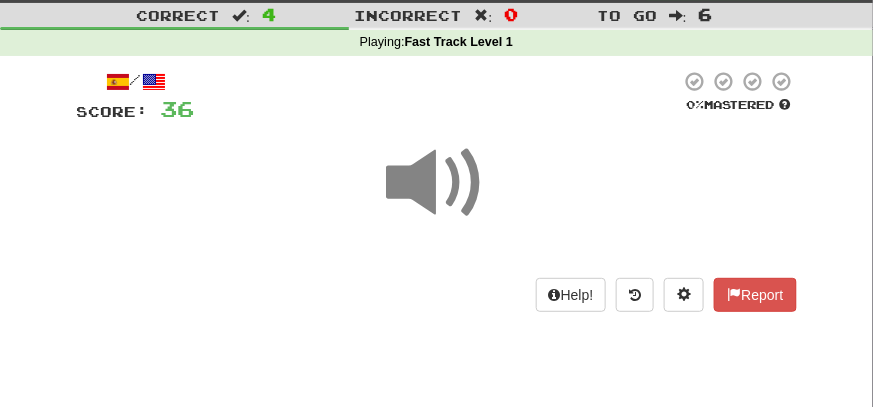 scroll, scrollTop: 19, scrollLeft: 0, axis: vertical 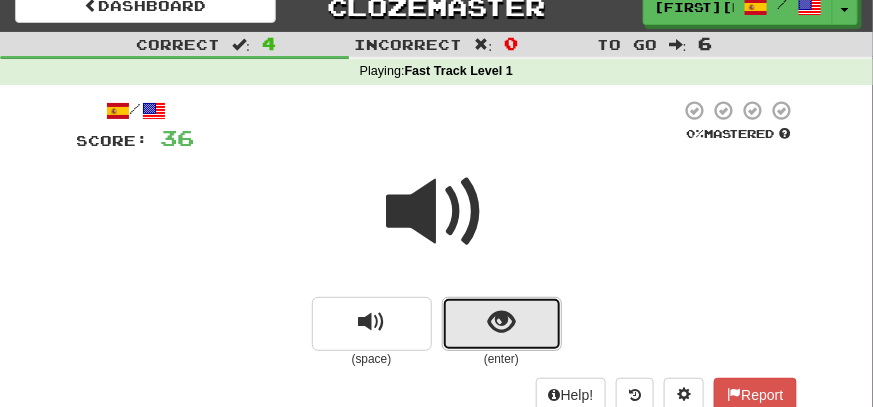 click at bounding box center (501, 322) 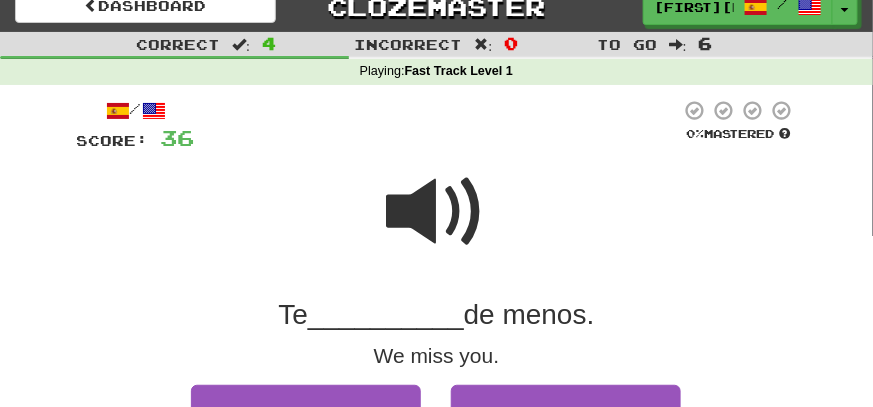 click at bounding box center (437, 212) 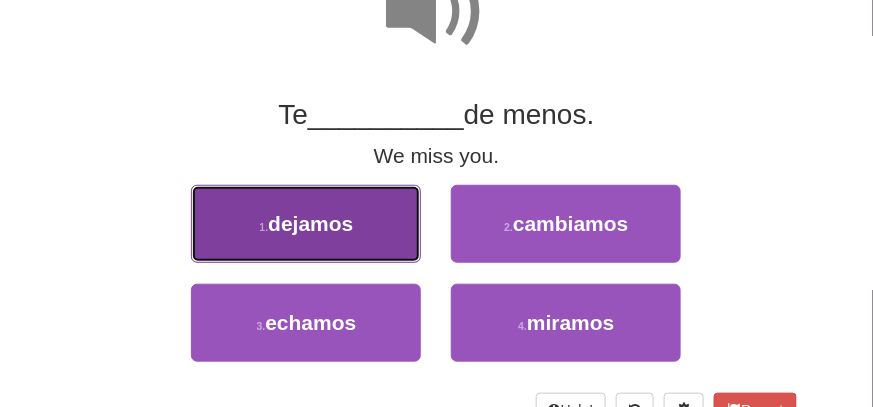 click on "1 .  dejamos" at bounding box center [306, 224] 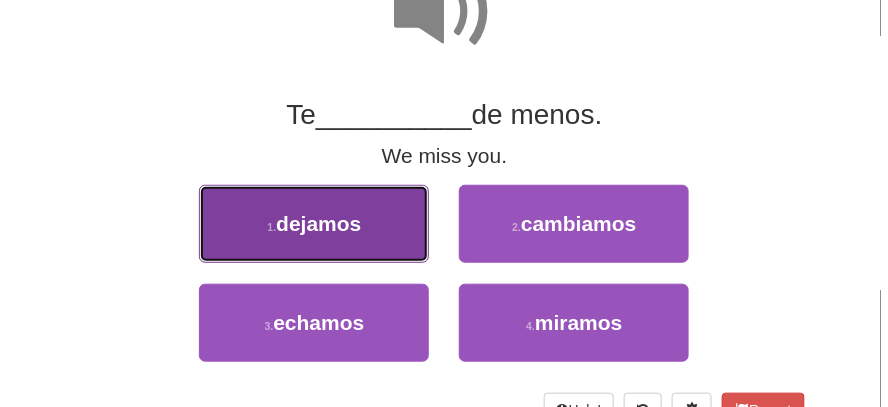 scroll, scrollTop: 226, scrollLeft: 0, axis: vertical 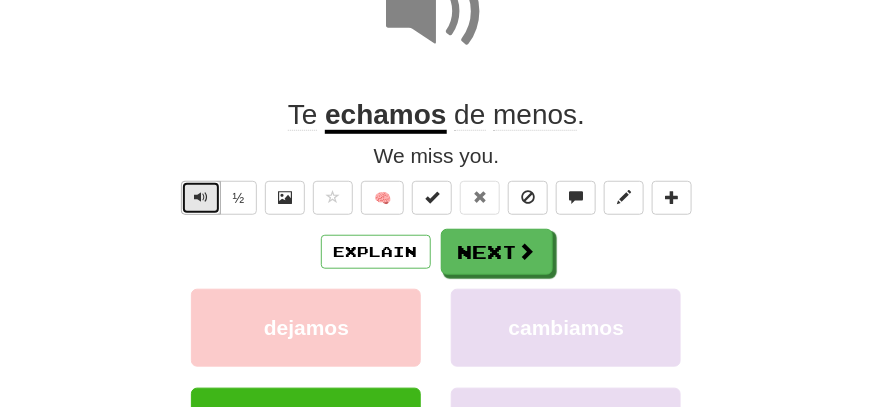 click at bounding box center [201, 198] 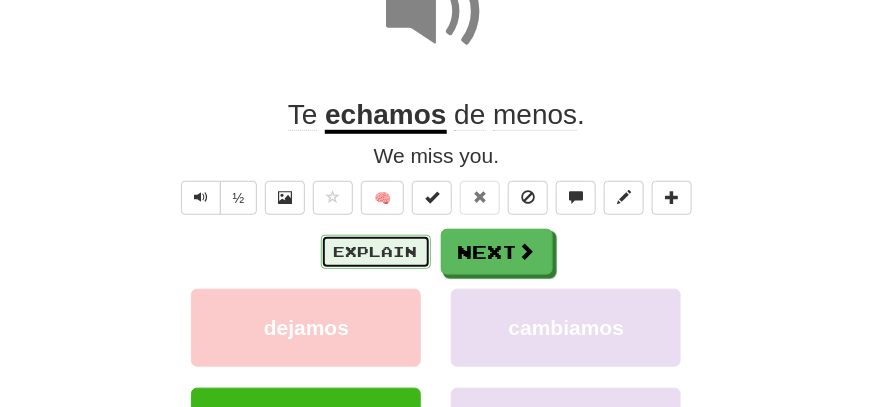 click on "Explain" at bounding box center (376, 252) 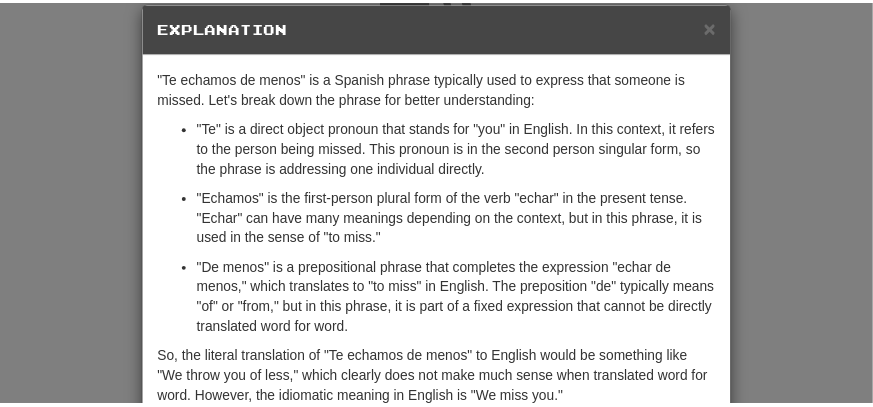 scroll, scrollTop: 0, scrollLeft: 0, axis: both 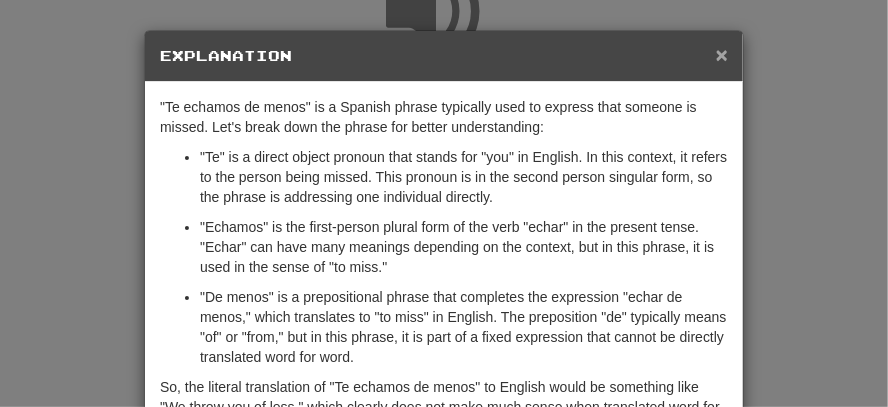 click on "×" at bounding box center (722, 54) 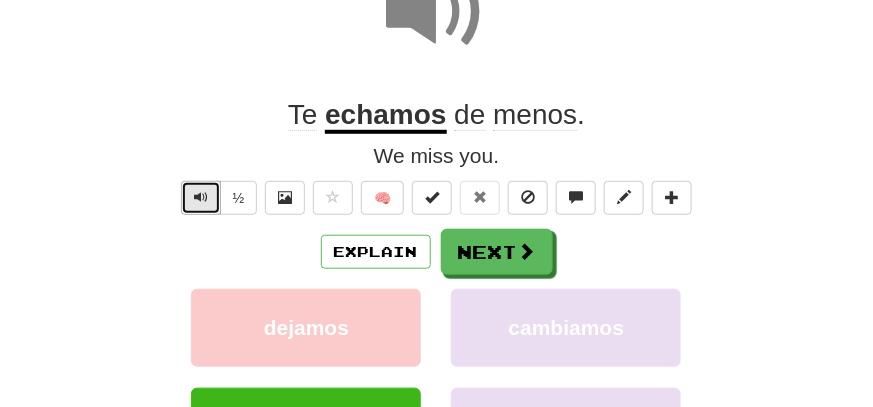 click at bounding box center (201, 197) 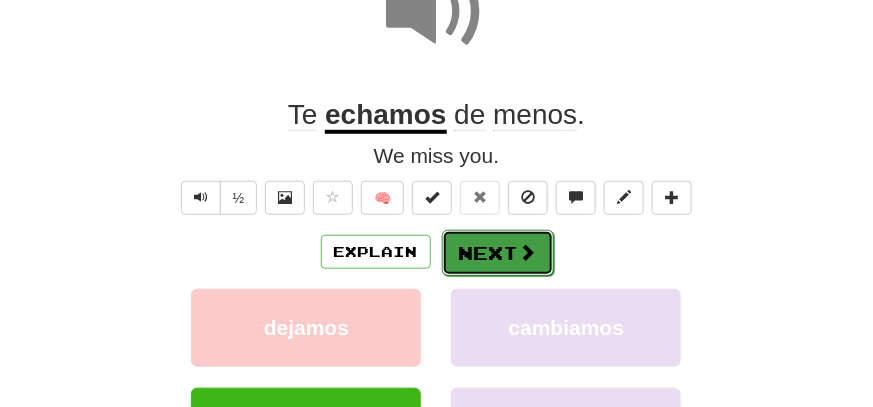 click at bounding box center [528, 252] 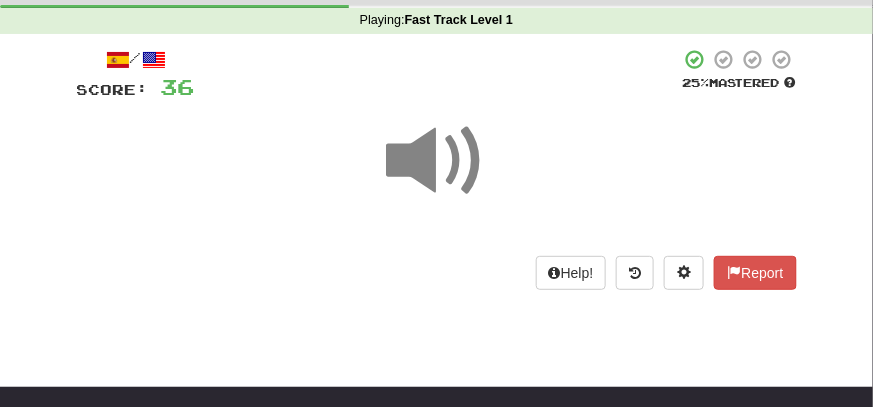 scroll, scrollTop: 25, scrollLeft: 0, axis: vertical 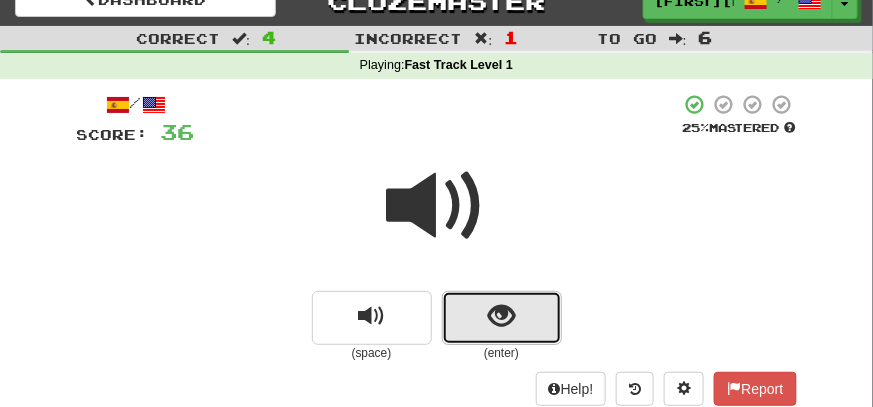 click at bounding box center (501, 316) 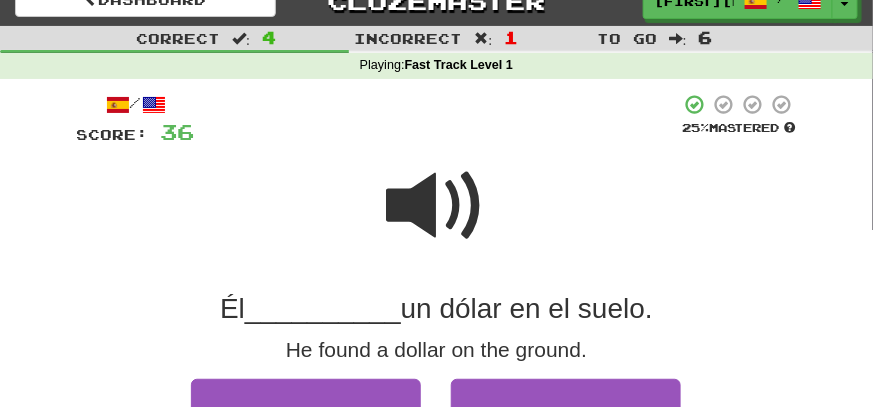 click at bounding box center [437, 206] 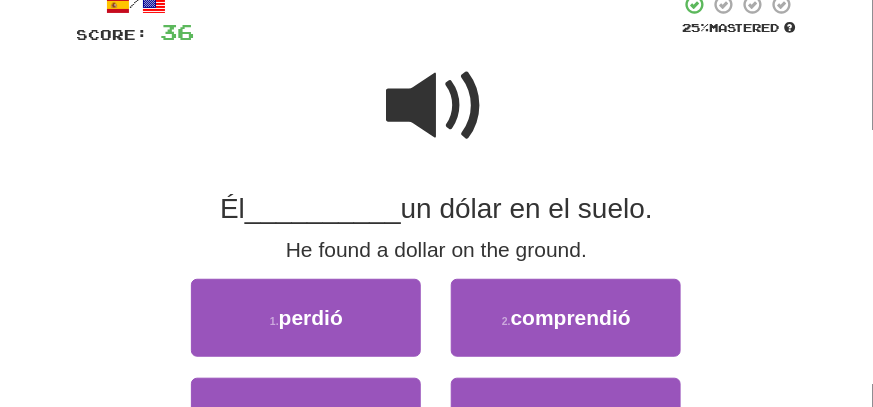 scroll, scrollTop: 226, scrollLeft: 0, axis: vertical 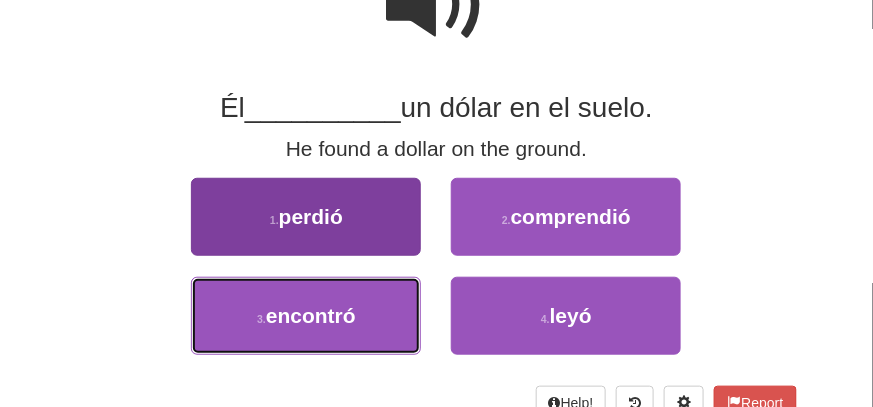click on "3 .  encontró" at bounding box center [306, 316] 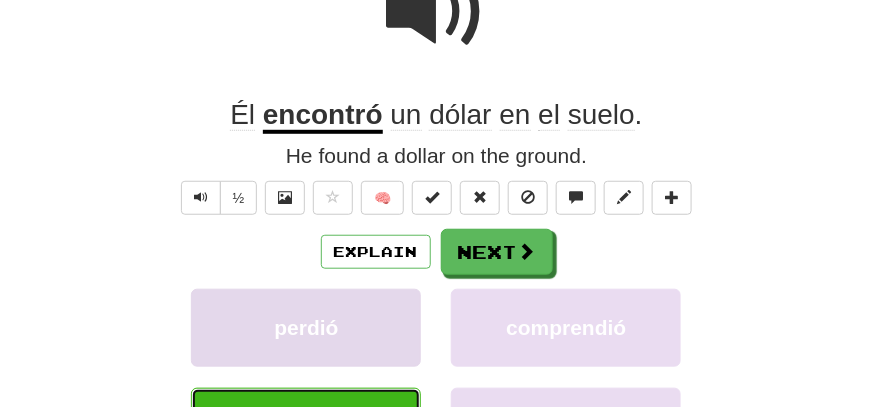 scroll, scrollTop: 232, scrollLeft: 0, axis: vertical 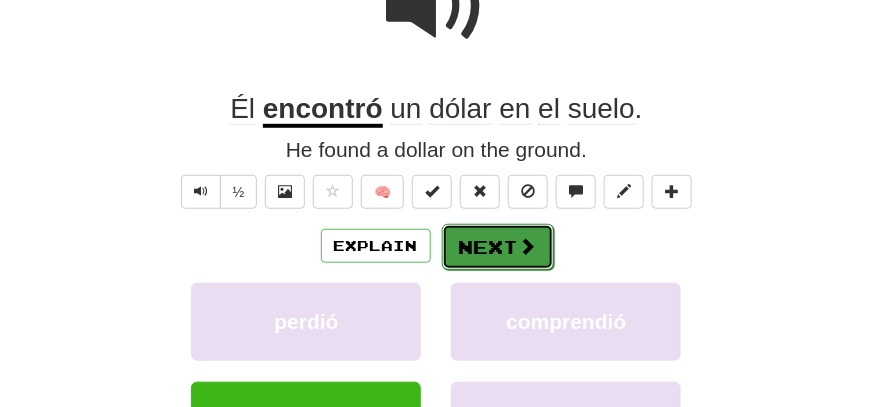 click on "Next" at bounding box center (498, 247) 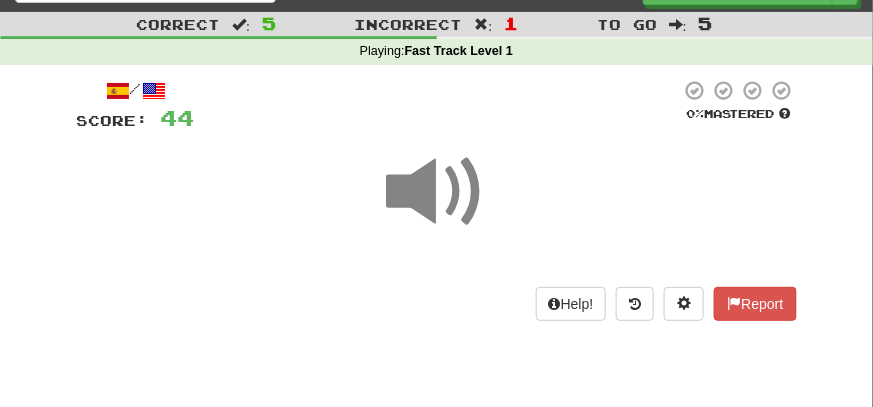 scroll, scrollTop: 32, scrollLeft: 0, axis: vertical 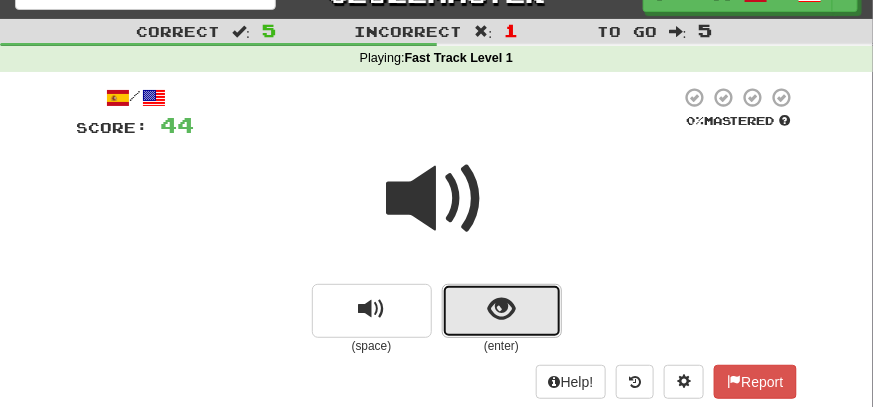 click at bounding box center [501, 309] 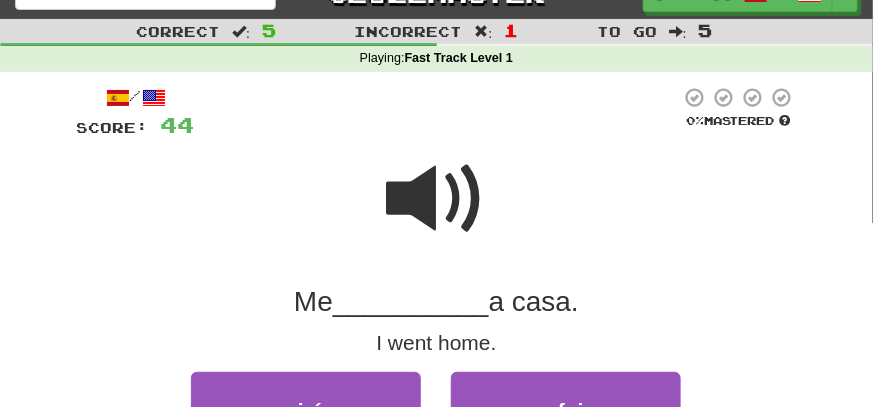 click at bounding box center [437, 199] 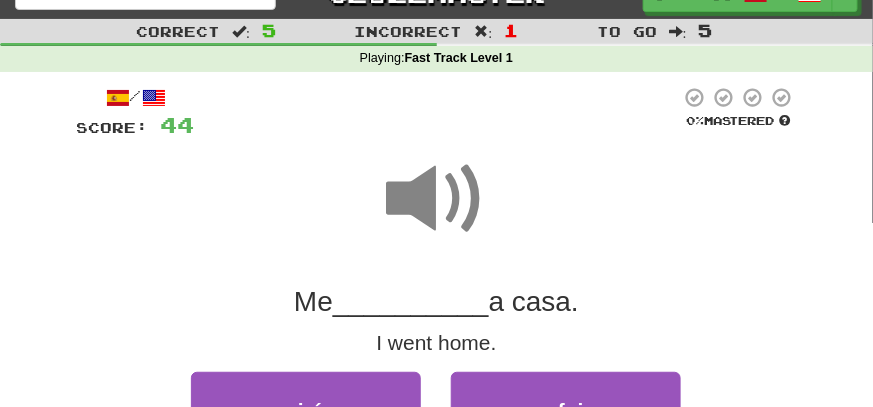 click at bounding box center [437, 199] 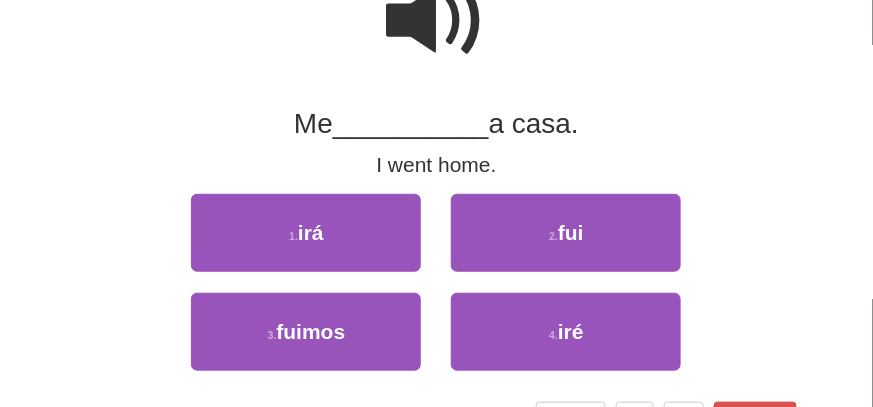 scroll, scrollTop: 232, scrollLeft: 0, axis: vertical 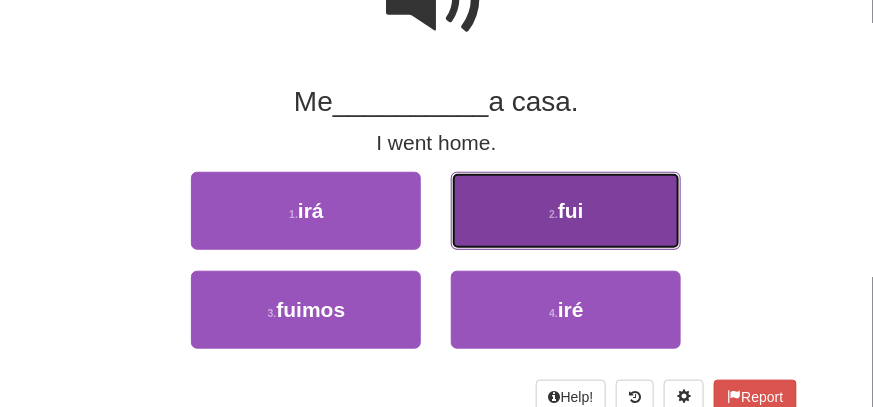 click on "2 .  fui" at bounding box center [566, 211] 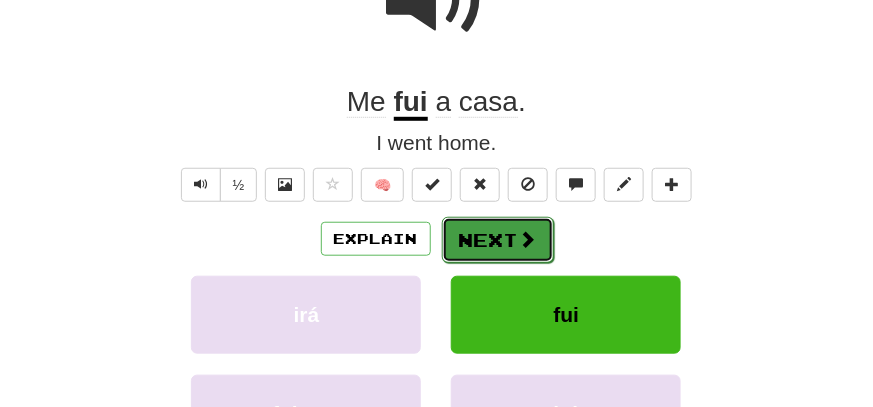 click on "Next" at bounding box center (498, 240) 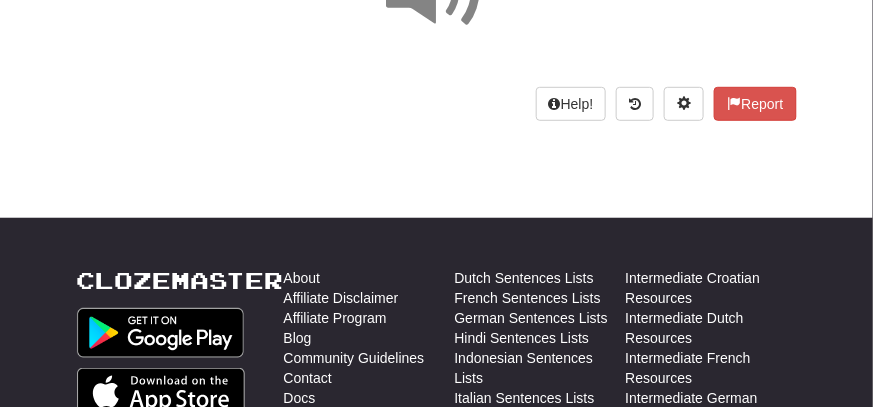 scroll, scrollTop: 38, scrollLeft: 0, axis: vertical 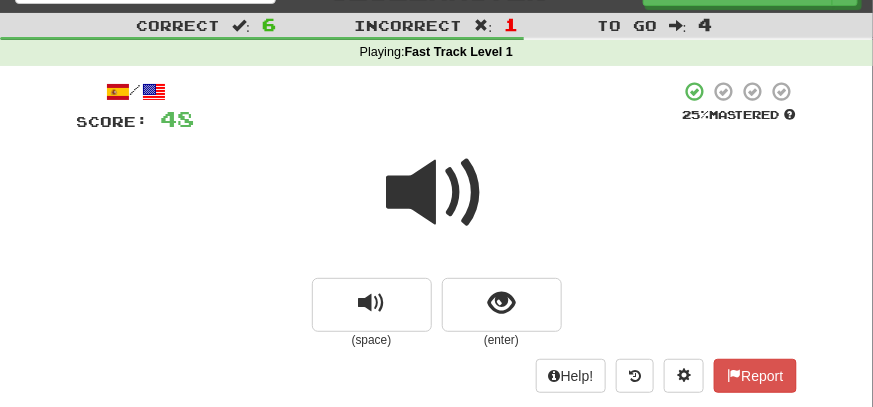 click at bounding box center (437, 193) 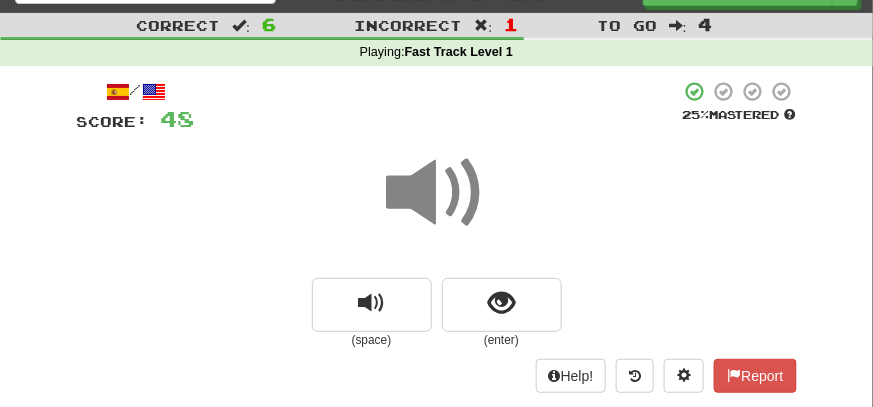 click at bounding box center [437, 193] 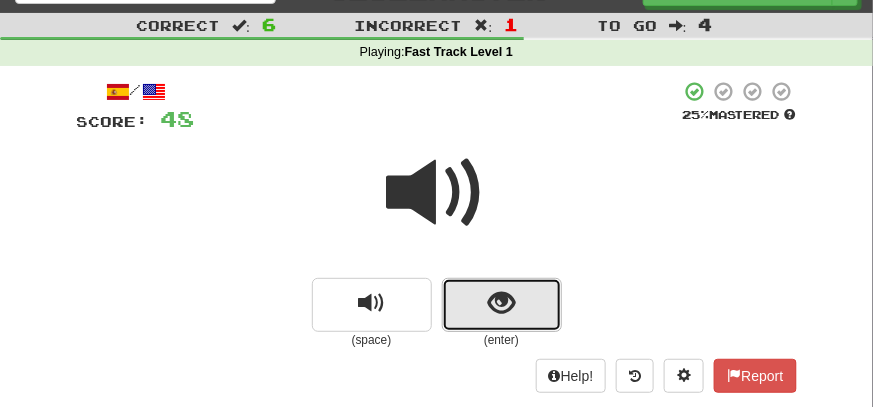 click at bounding box center [501, 303] 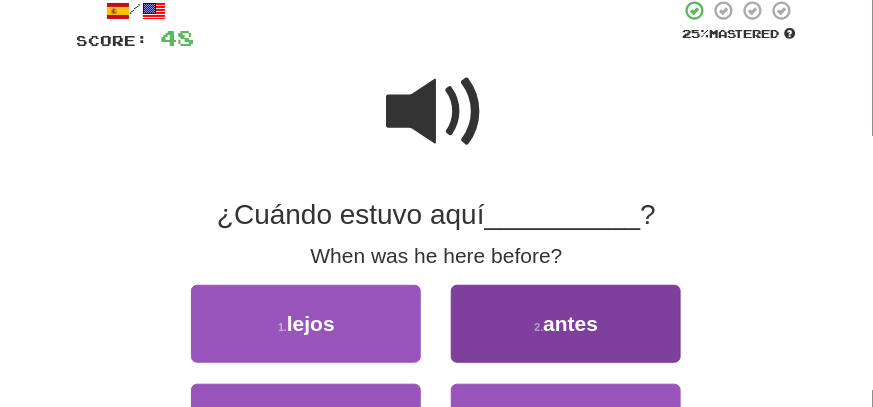 scroll, scrollTop: 138, scrollLeft: 0, axis: vertical 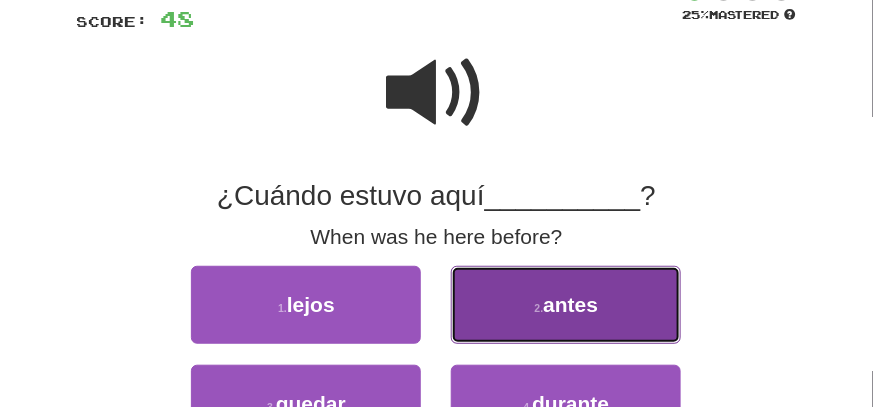 click on "antes" at bounding box center (570, 304) 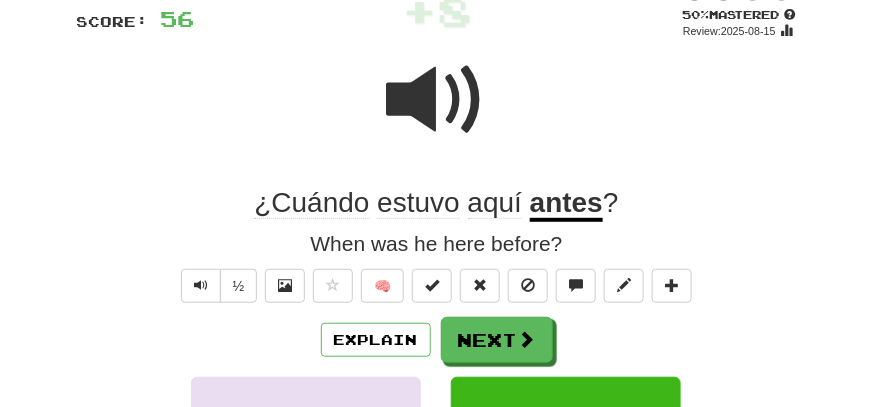 click at bounding box center [437, 100] 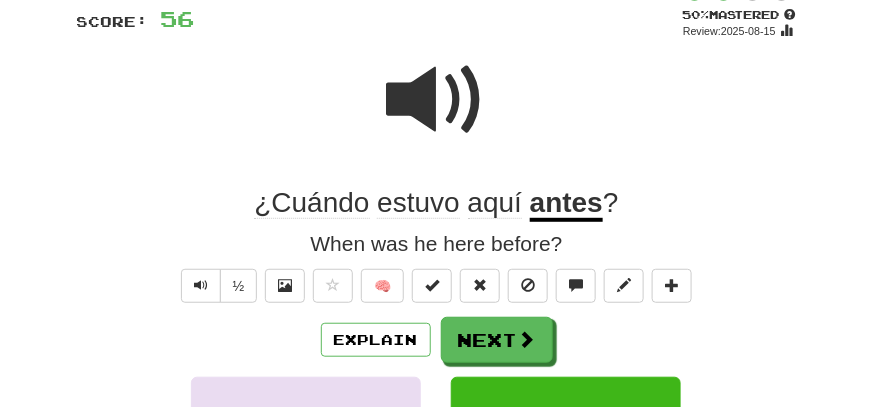 click at bounding box center [437, 100] 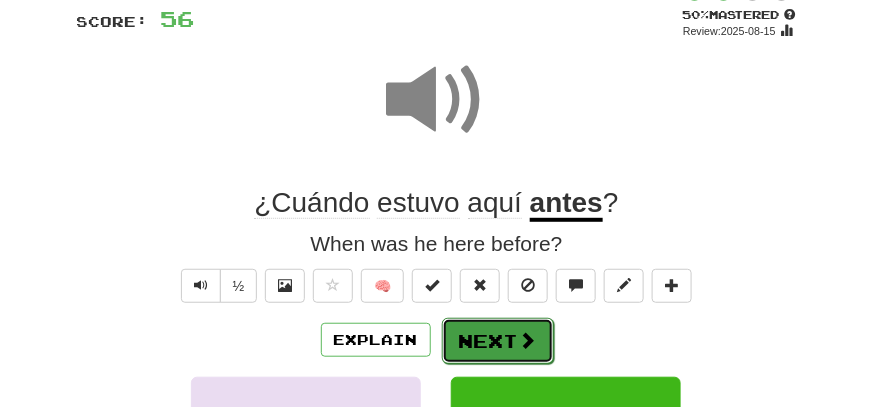 click on "Next" at bounding box center [498, 341] 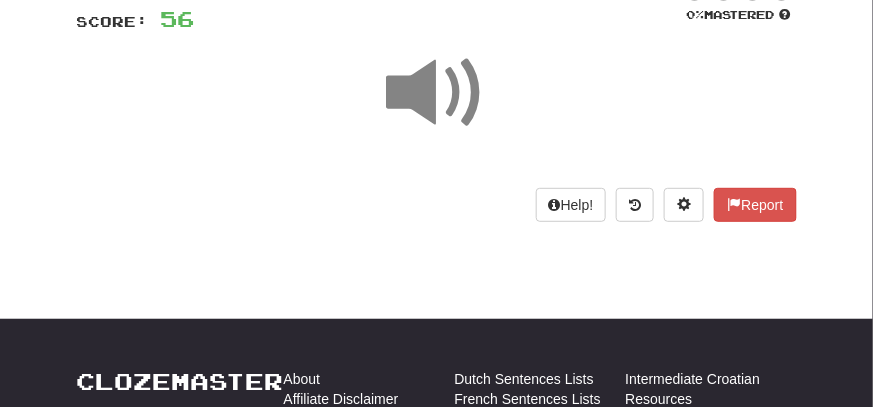 scroll, scrollTop: 0, scrollLeft: 0, axis: both 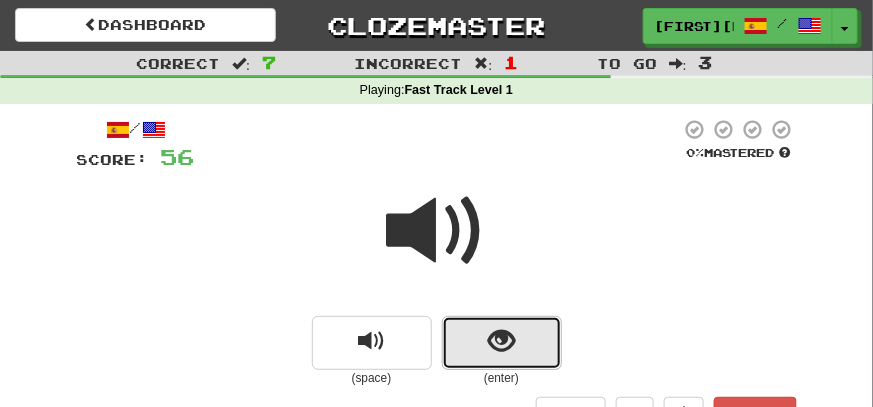 click at bounding box center [501, 341] 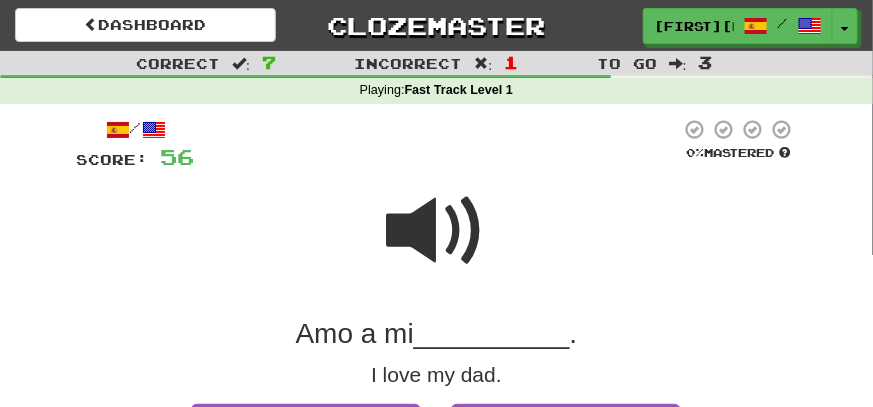 click at bounding box center (437, 231) 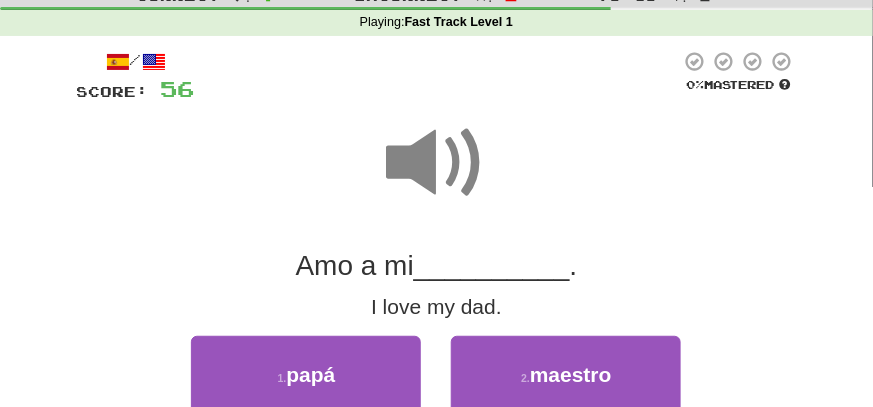 scroll, scrollTop: 99, scrollLeft: 0, axis: vertical 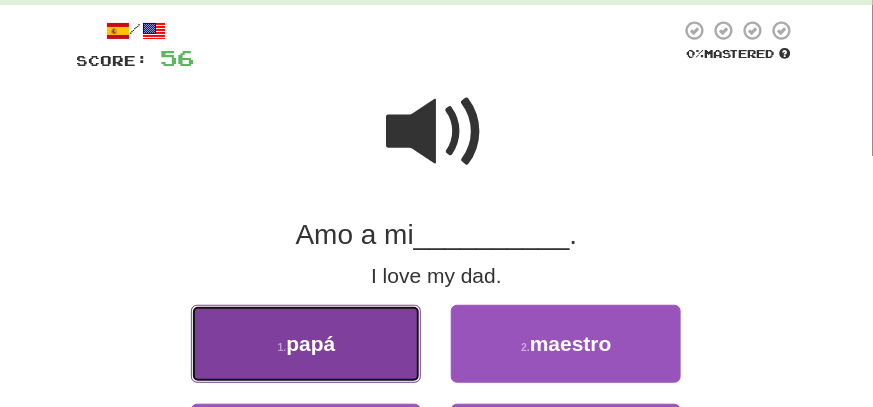 click on "1 .  papá" at bounding box center (306, 344) 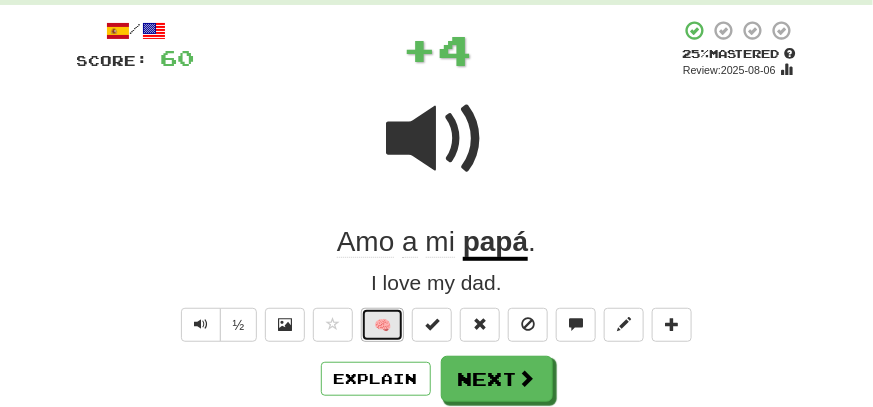 click on "🧠" at bounding box center [382, 325] 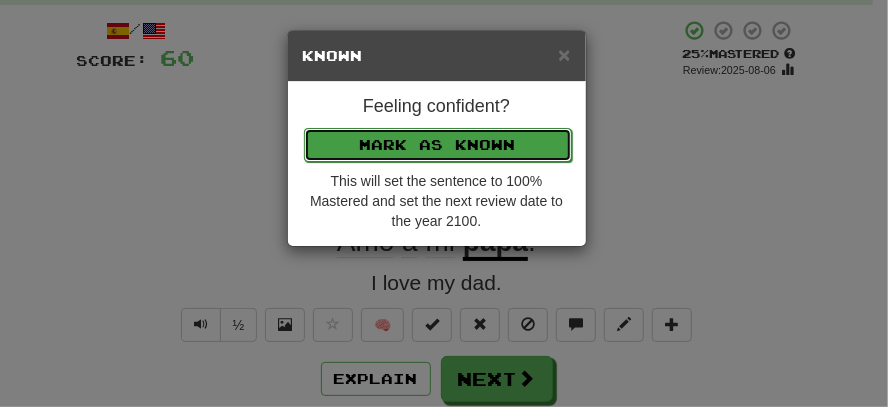 click on "Mark as Known" at bounding box center [438, 145] 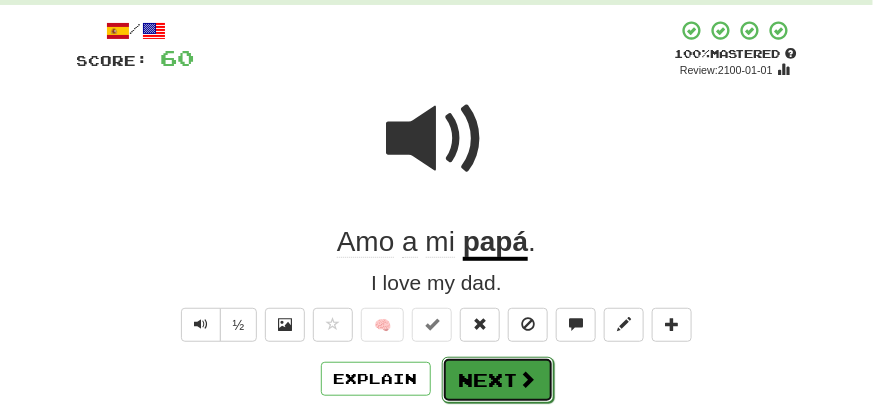 click at bounding box center [528, 379] 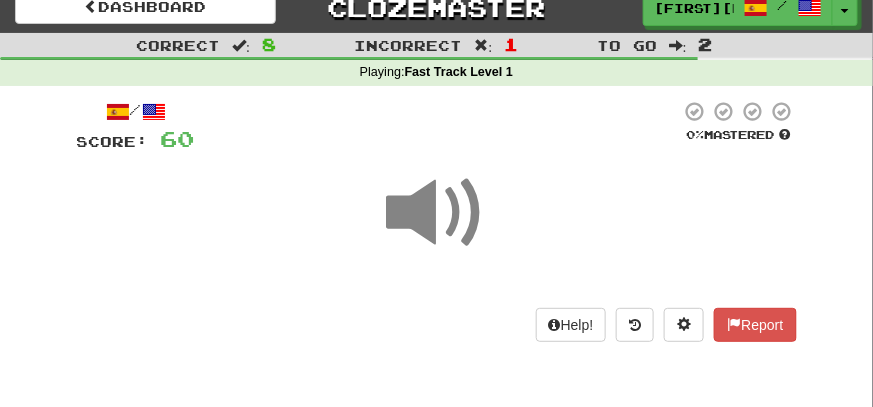 scroll, scrollTop: 0, scrollLeft: 0, axis: both 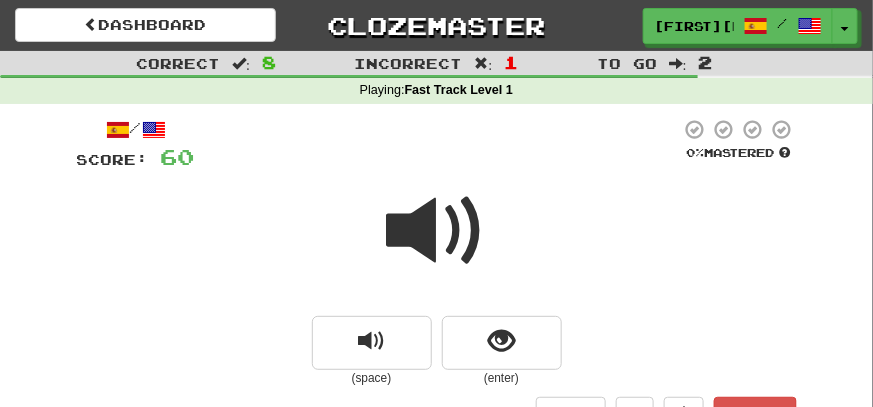 click at bounding box center [437, 231] 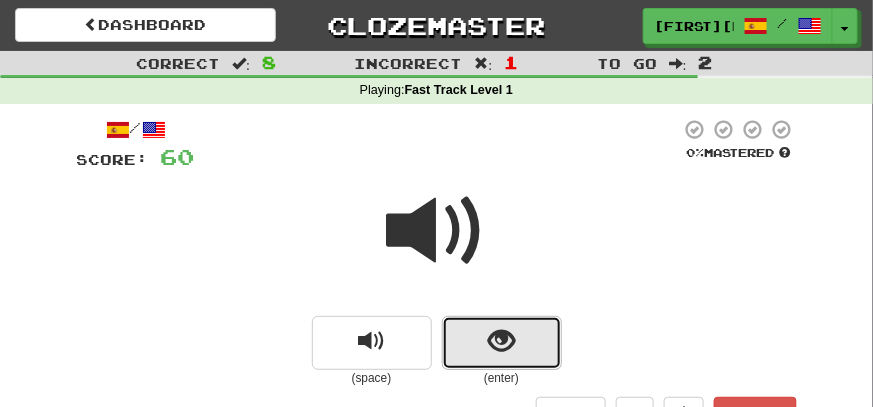 click at bounding box center [501, 341] 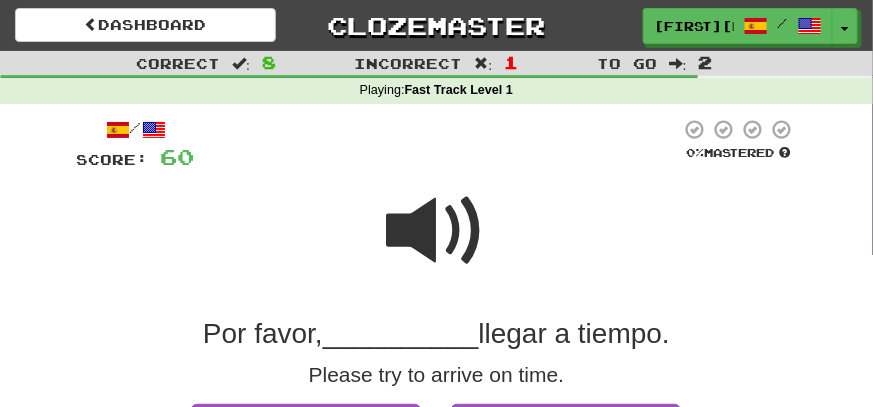 click at bounding box center [437, 231] 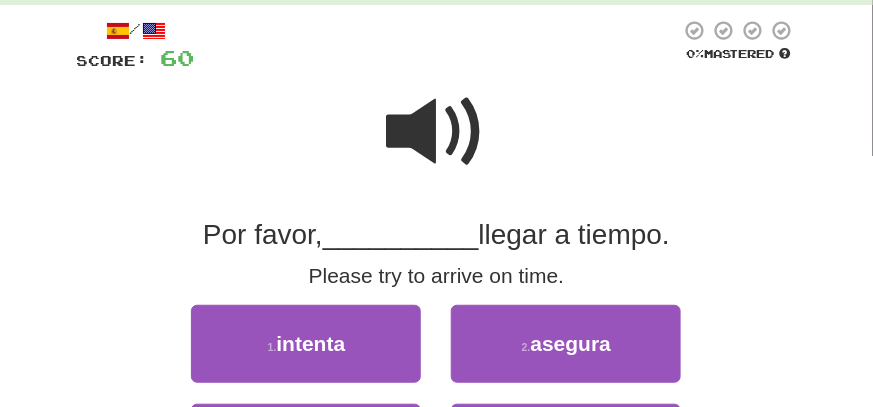 scroll, scrollTop: 199, scrollLeft: 0, axis: vertical 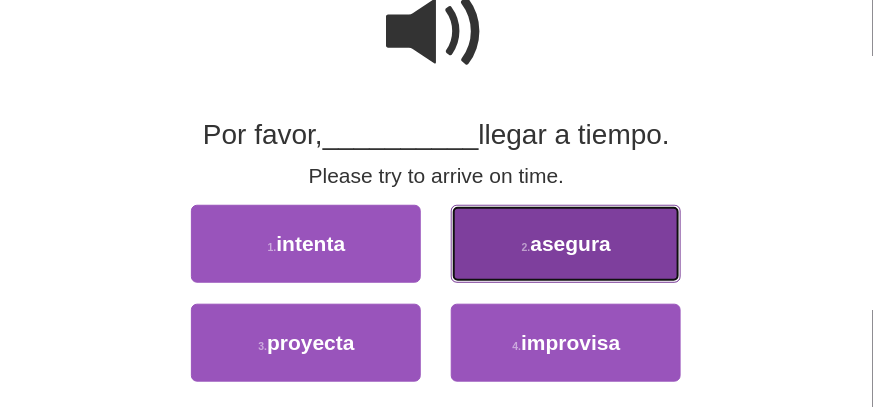 click on "2 .  asegura" at bounding box center [566, 244] 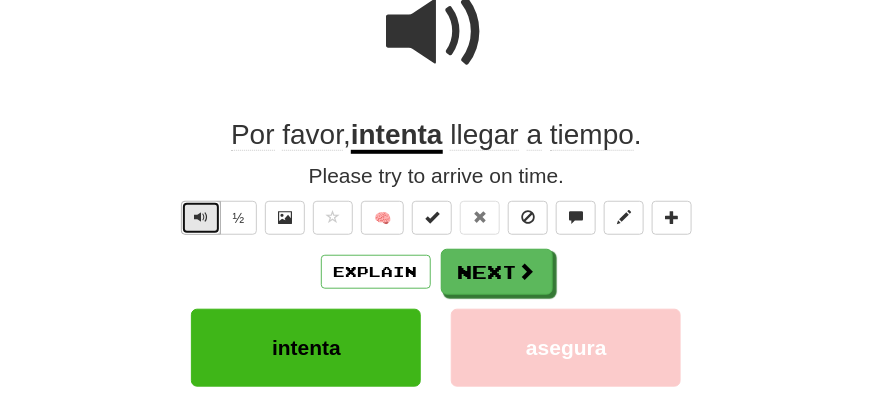 click at bounding box center [201, 217] 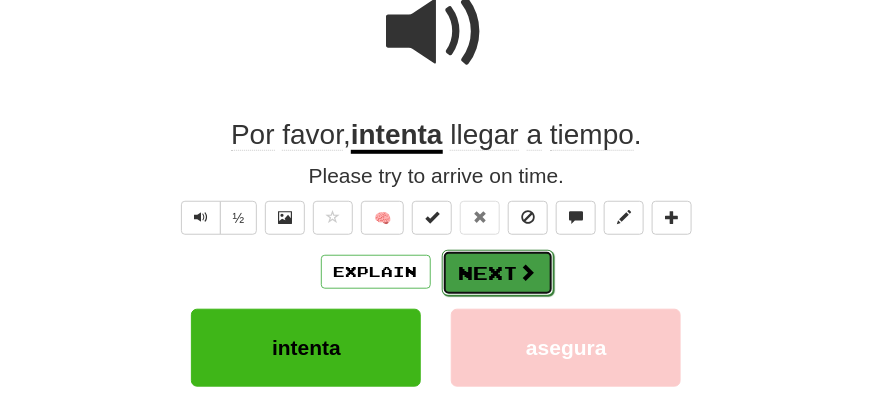 click at bounding box center (528, 272) 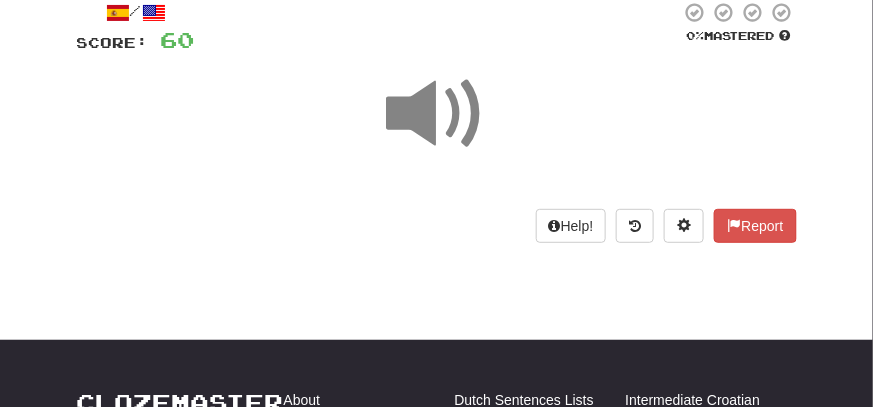 scroll, scrollTop: 6, scrollLeft: 0, axis: vertical 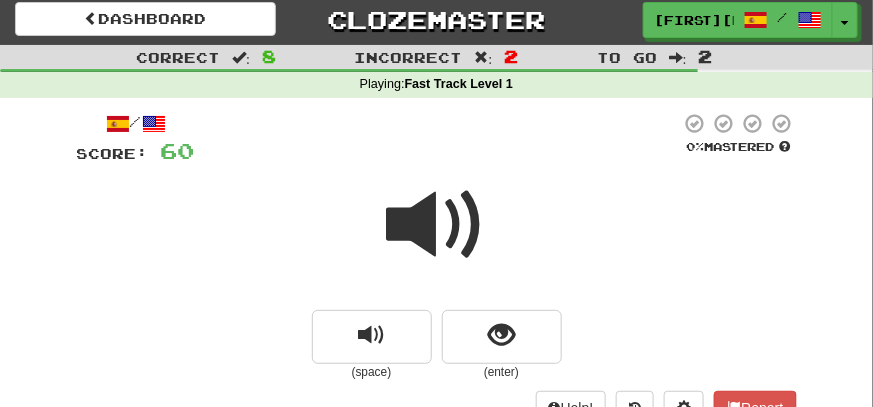 click at bounding box center [437, 225] 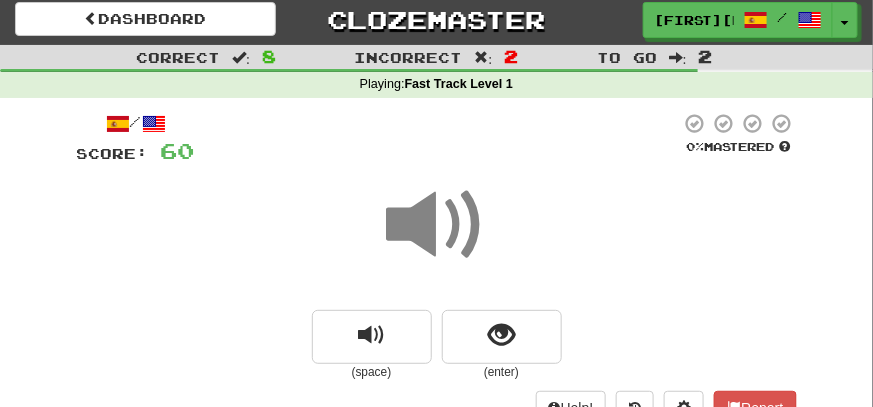 click at bounding box center (437, 225) 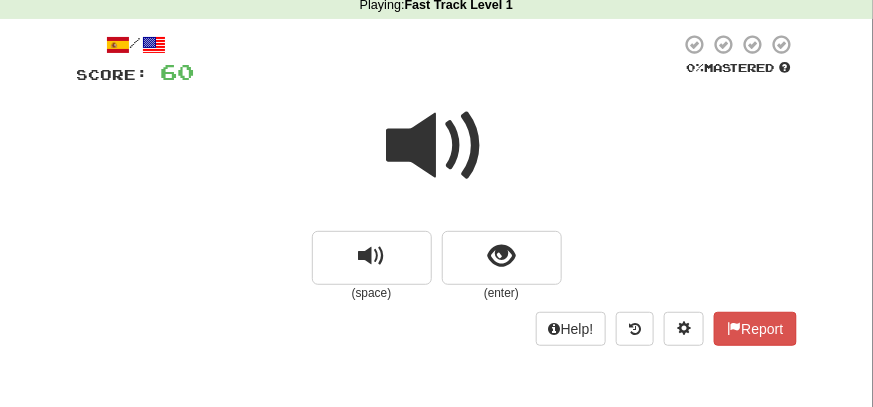 scroll, scrollTop: 106, scrollLeft: 0, axis: vertical 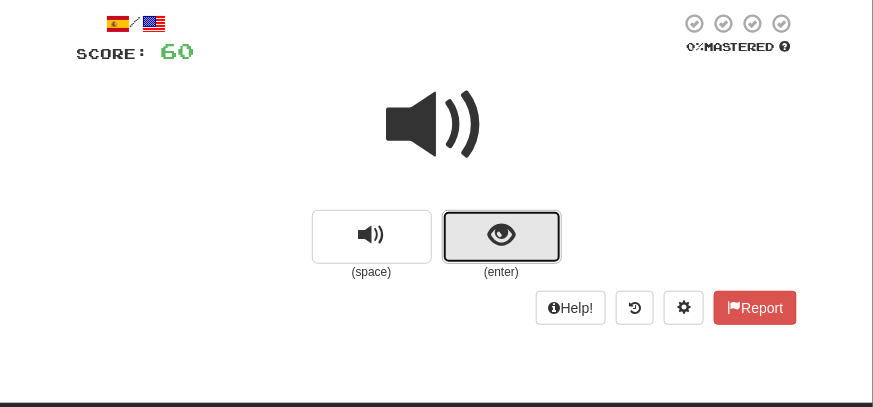 click at bounding box center (502, 237) 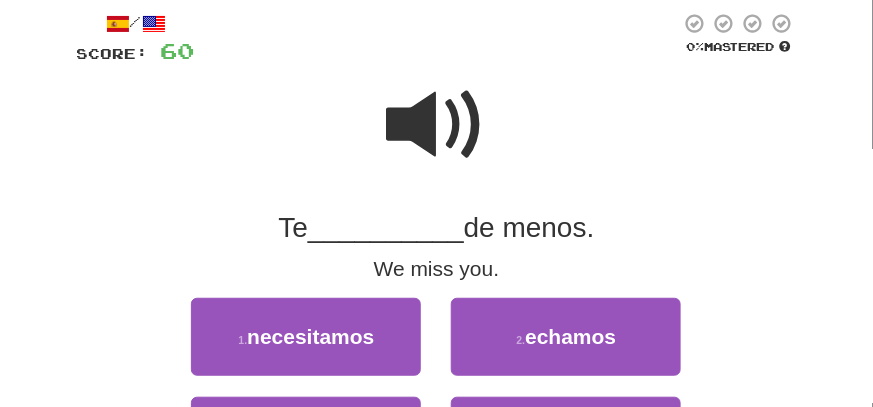 click at bounding box center [437, 125] 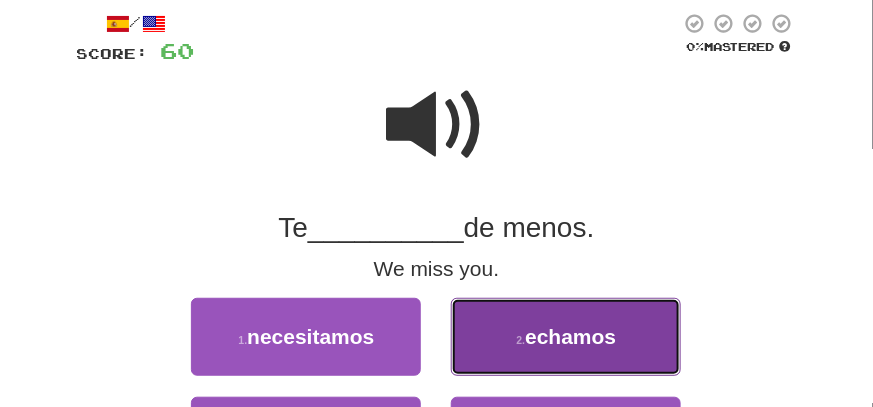 click on "echamos" at bounding box center (570, 336) 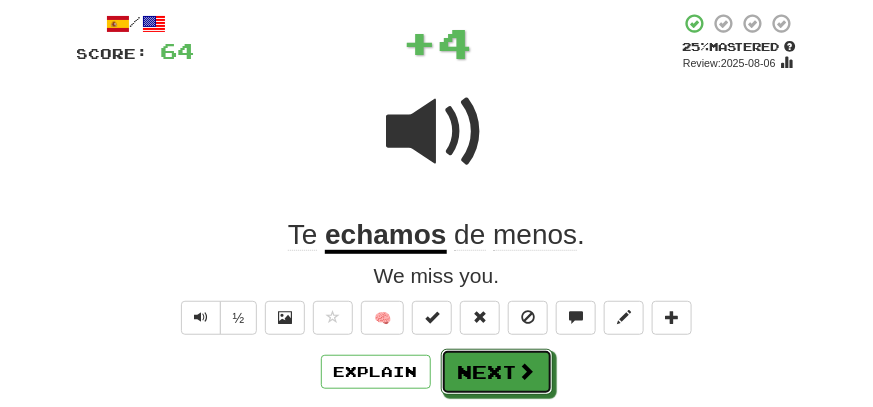 click at bounding box center [527, 371] 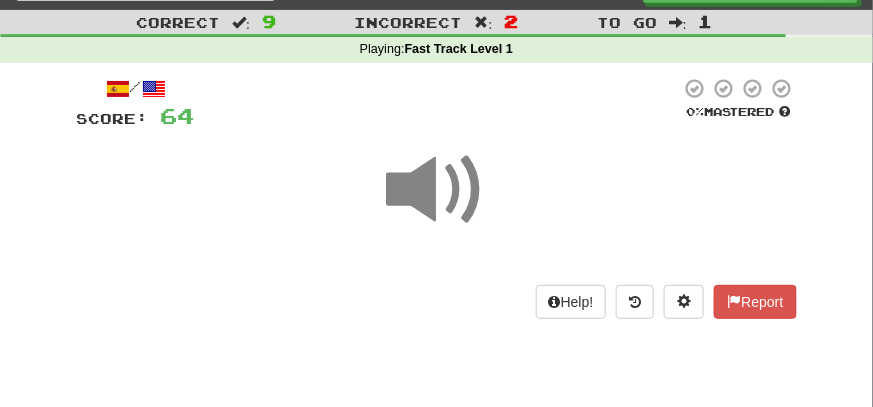 scroll, scrollTop: 6, scrollLeft: 0, axis: vertical 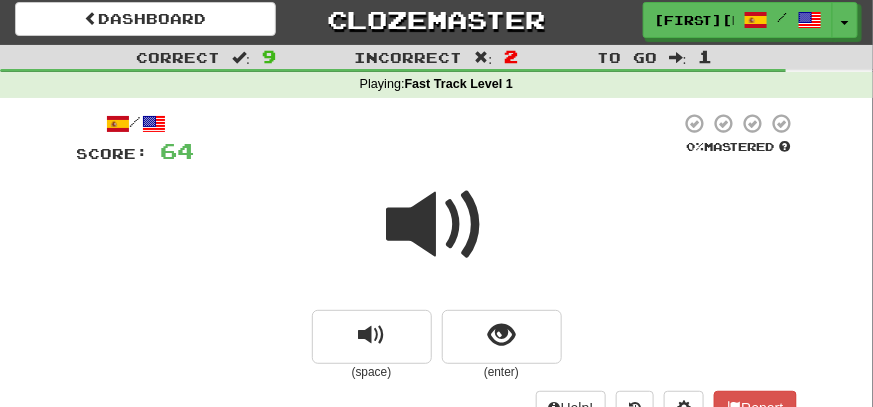 click at bounding box center [437, 225] 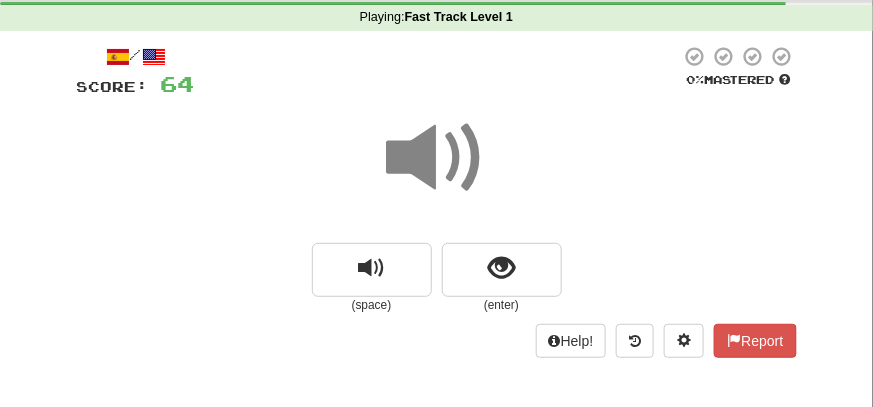 scroll, scrollTop: 106, scrollLeft: 0, axis: vertical 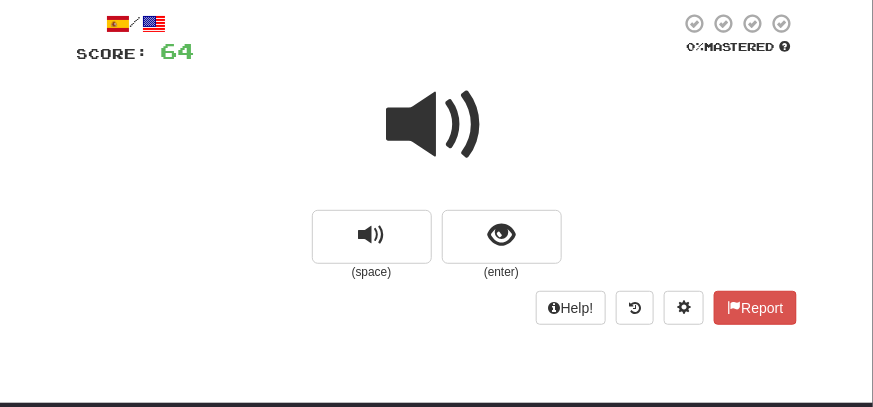 click at bounding box center [437, 125] 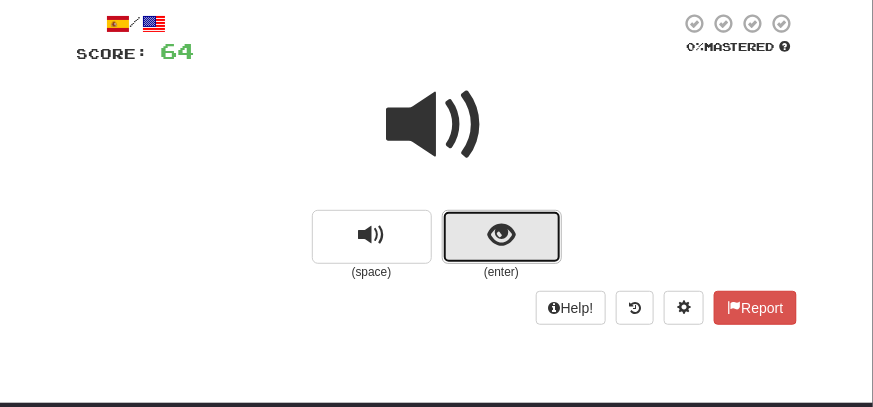 click at bounding box center (501, 235) 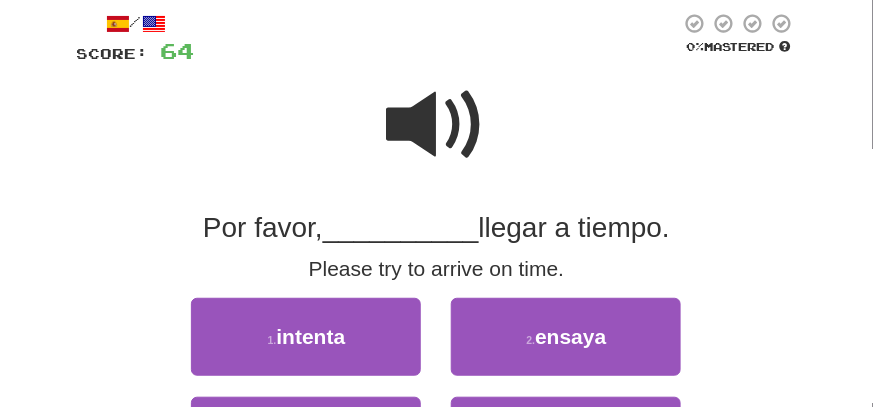 click at bounding box center (437, 125) 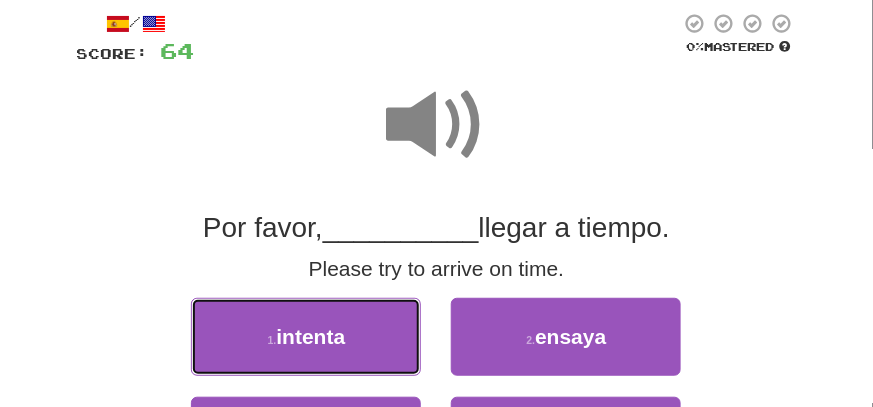 click on "1 .  intenta" at bounding box center [306, 337] 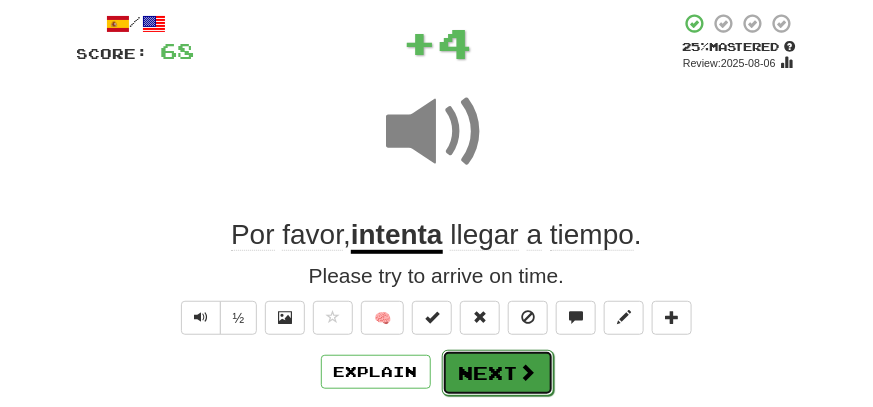 click on "Next" at bounding box center [498, 373] 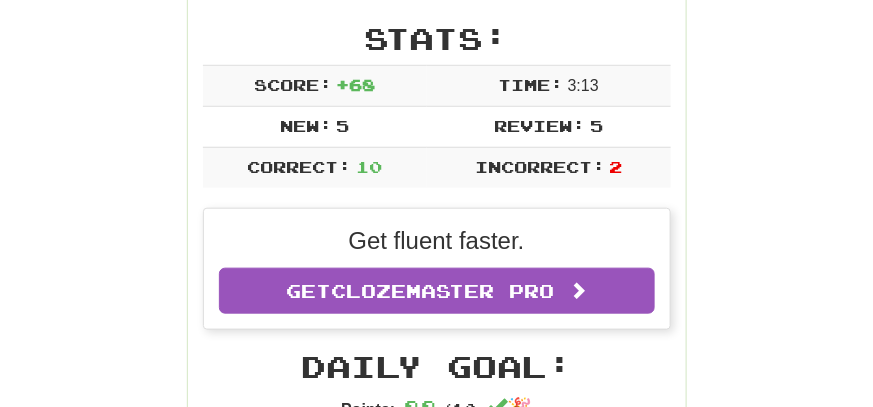 scroll, scrollTop: 93, scrollLeft: 0, axis: vertical 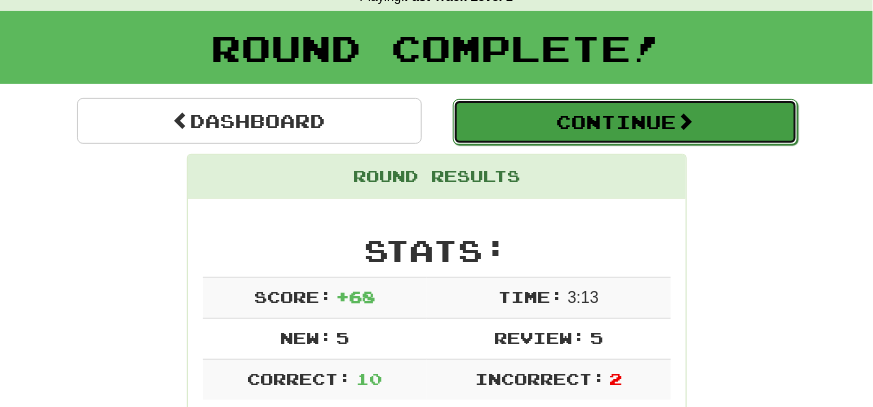 click on "Continue" at bounding box center [625, 122] 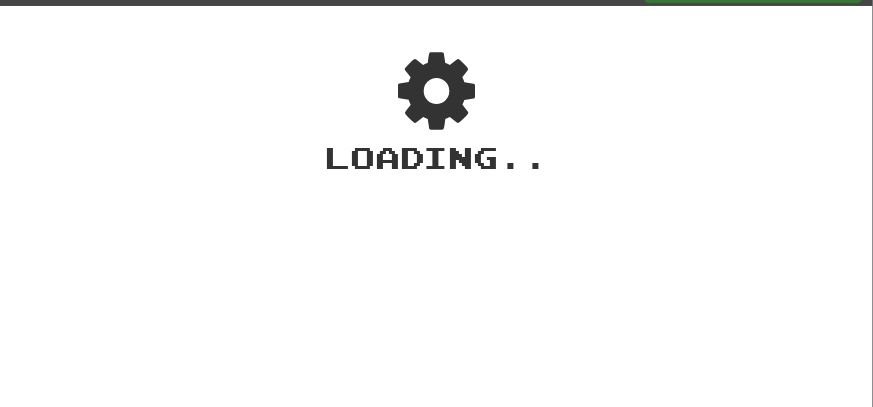 scroll, scrollTop: 0, scrollLeft: 0, axis: both 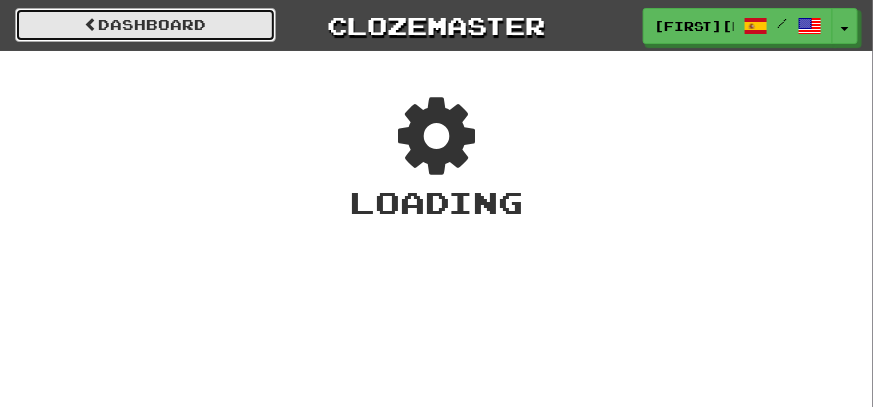 click on "Dashboard" at bounding box center [145, 25] 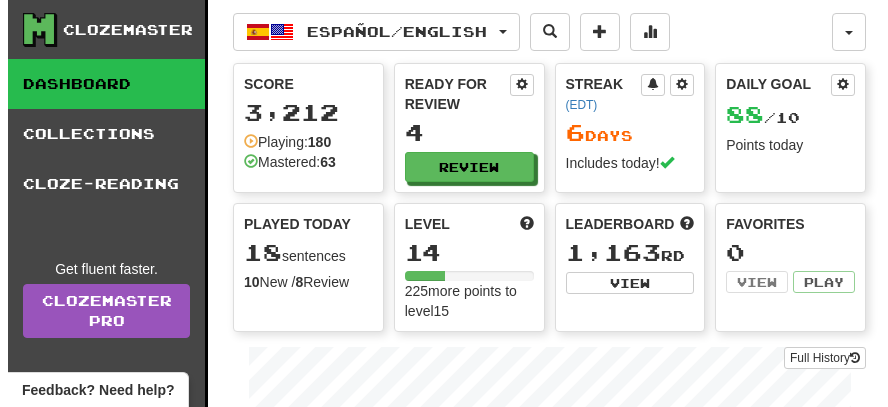 scroll, scrollTop: 0, scrollLeft: 0, axis: both 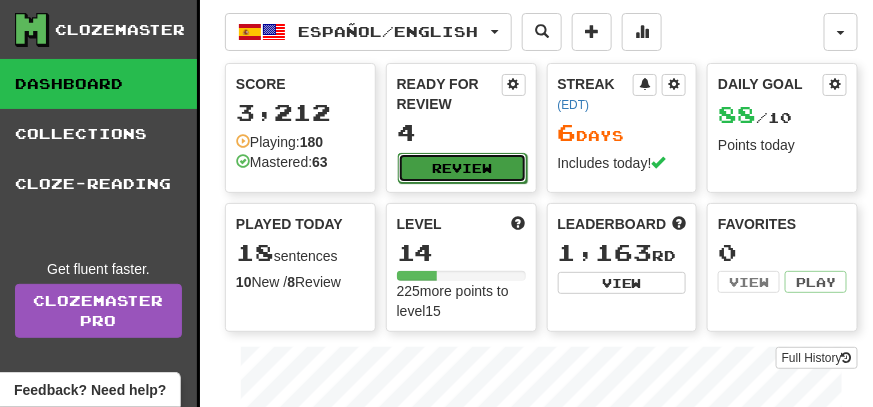 click on "Review" at bounding box center (462, 168) 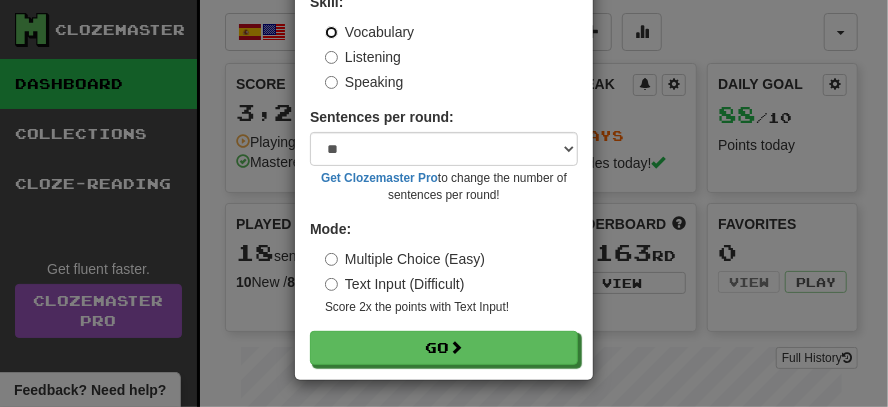 scroll, scrollTop: 155, scrollLeft: 0, axis: vertical 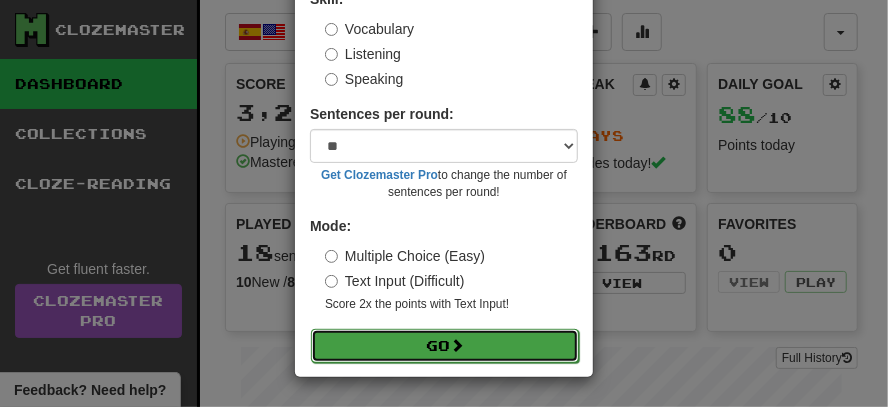 click on "Go" at bounding box center [445, 346] 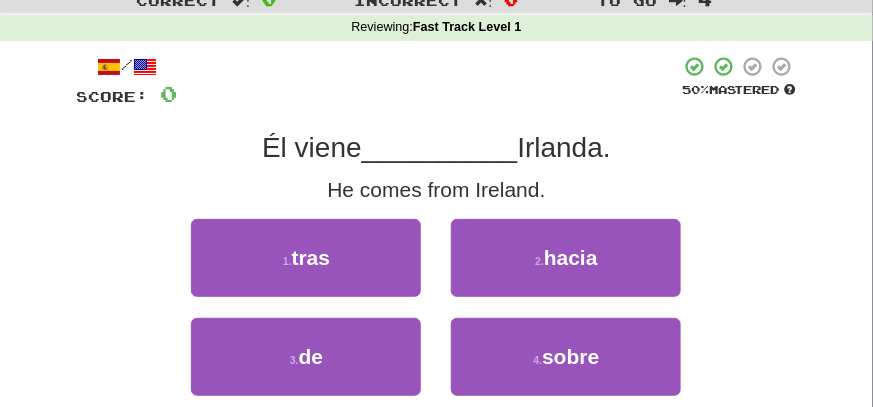 scroll, scrollTop: 99, scrollLeft: 0, axis: vertical 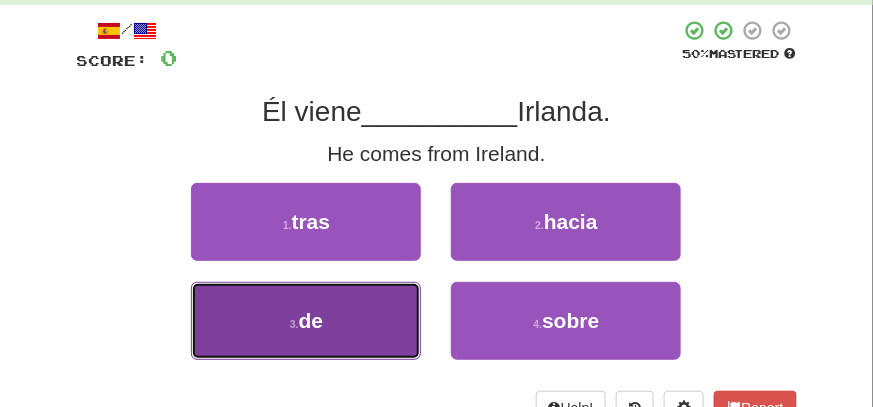 click on "3 .  de" at bounding box center (306, 321) 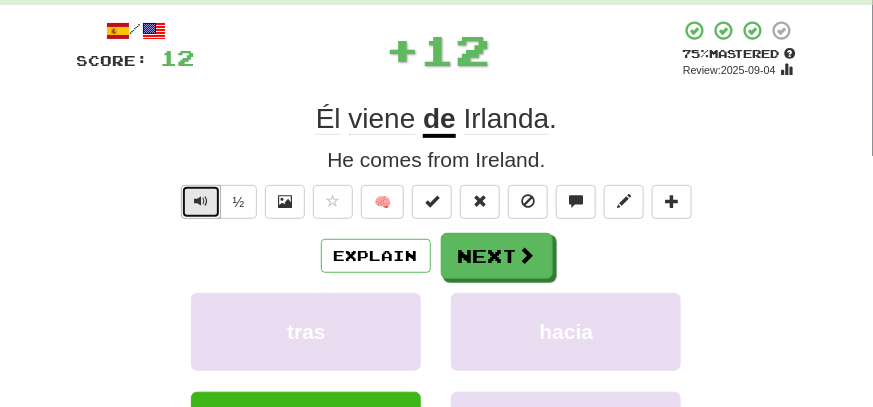 click at bounding box center [201, 202] 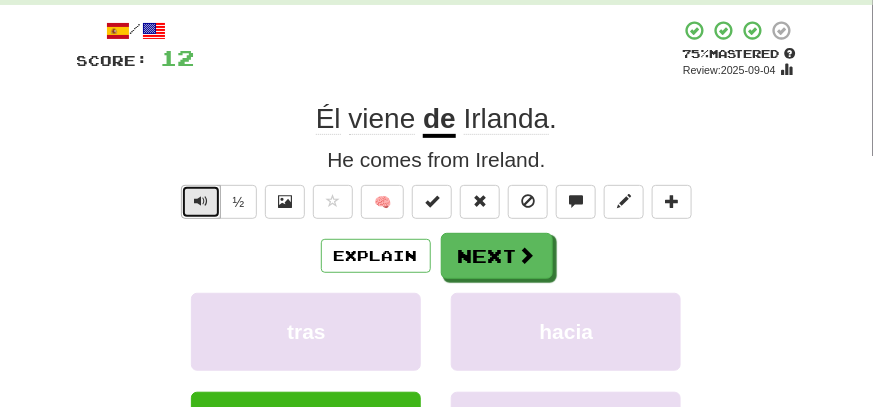 click at bounding box center (201, 201) 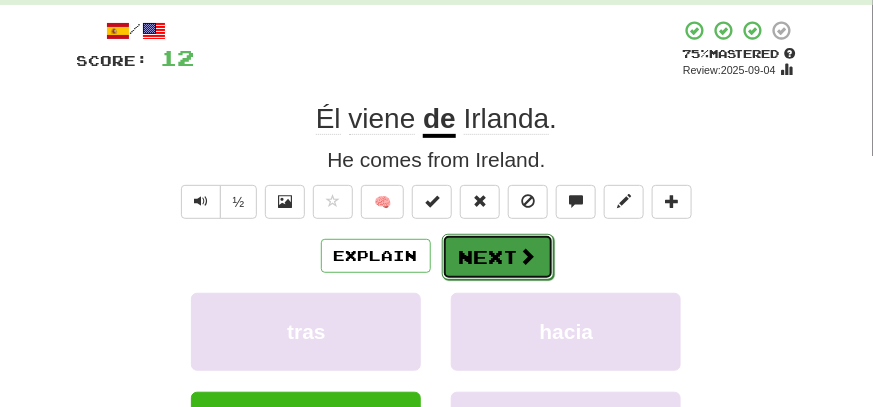 click on "Next" at bounding box center (498, 257) 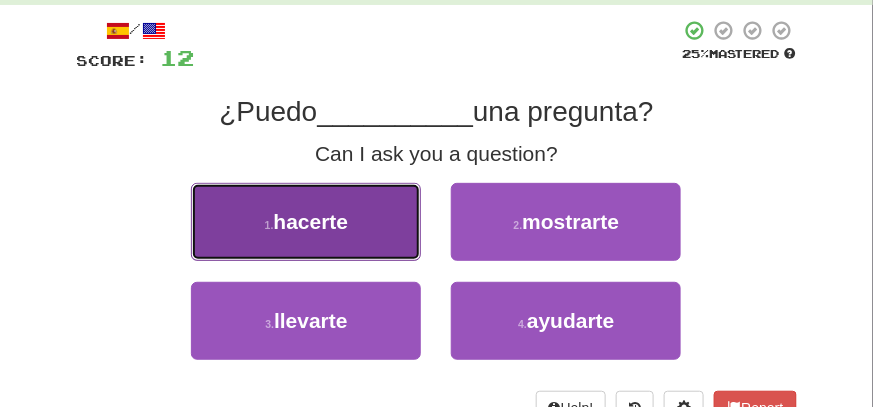 click on "1 .  hacerte" at bounding box center (306, 222) 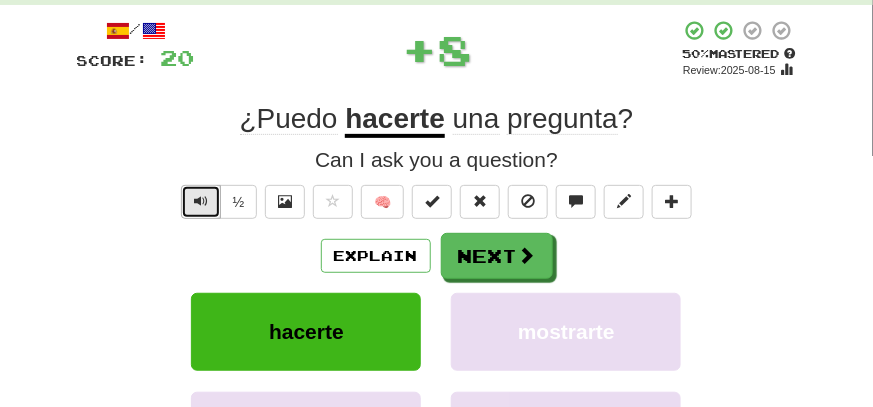 click at bounding box center [201, 202] 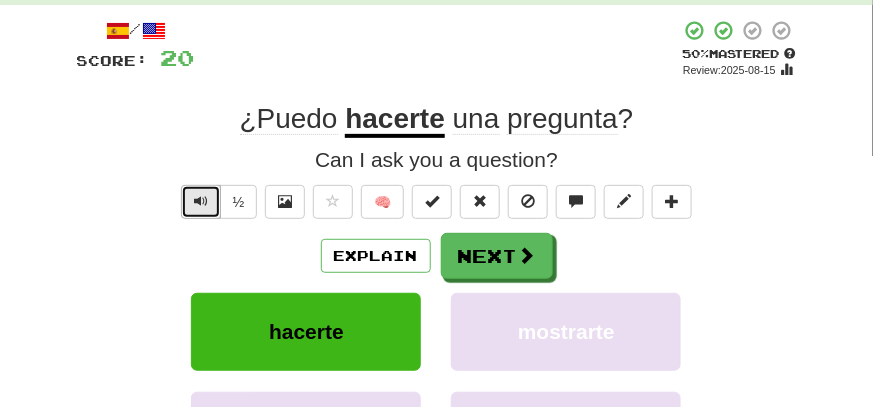 click at bounding box center [201, 202] 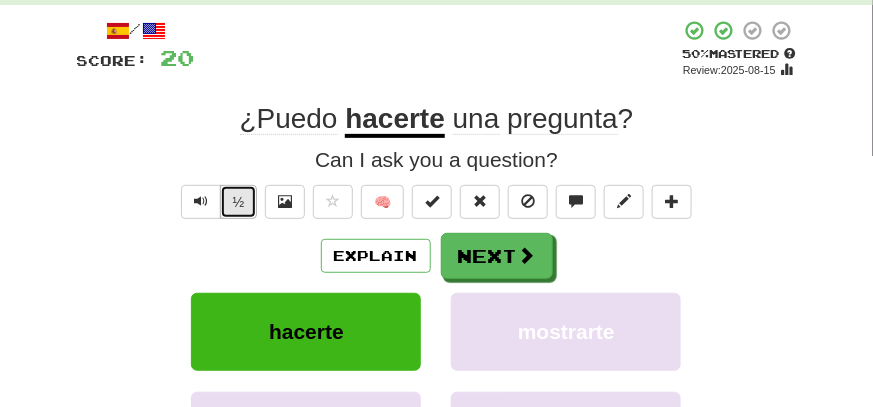 click on "½" at bounding box center [239, 202] 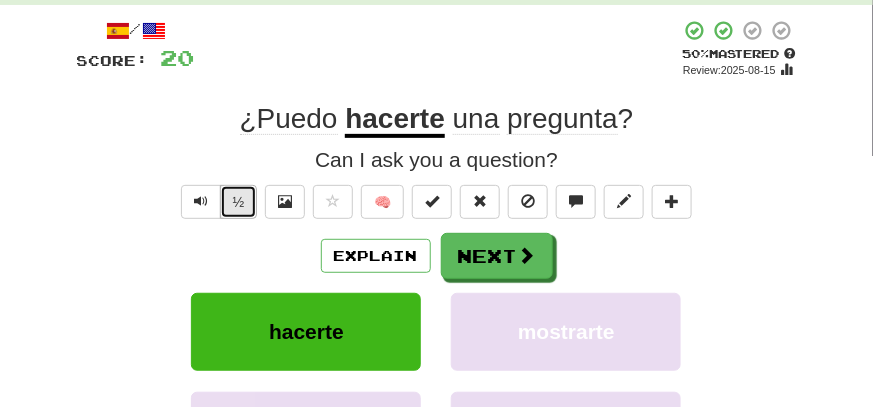 click on "½" at bounding box center (239, 202) 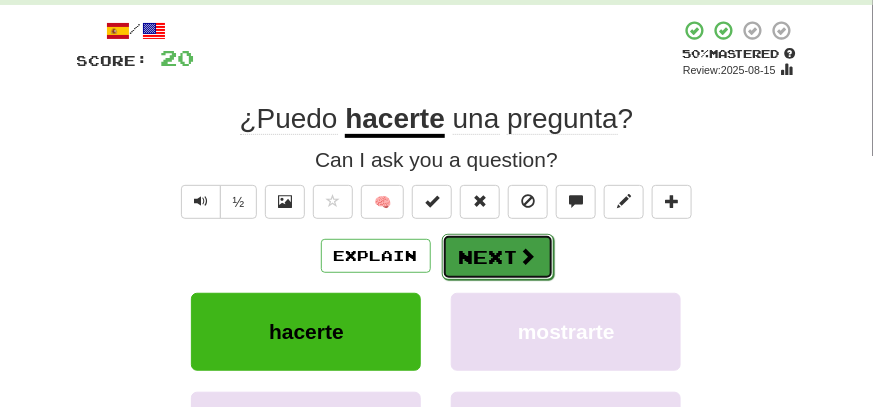 click on "Next" at bounding box center (498, 257) 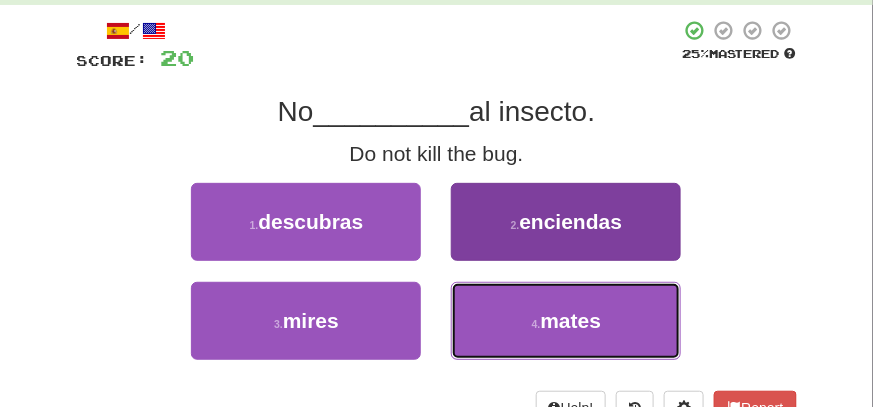 click on "4 .  mates" at bounding box center (566, 321) 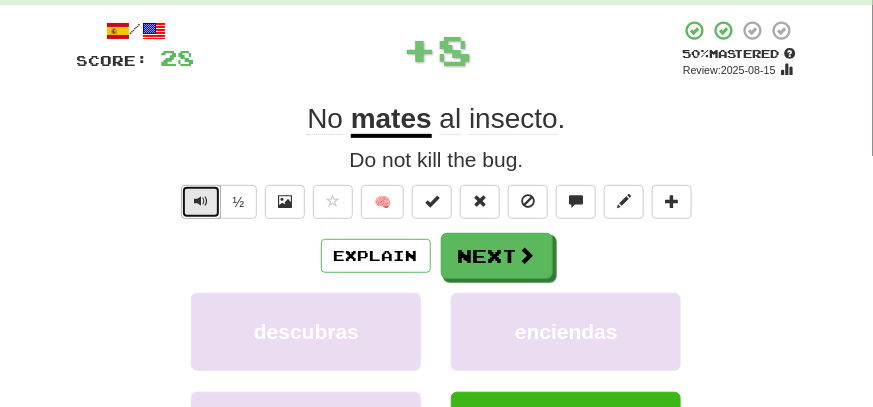click at bounding box center (201, 201) 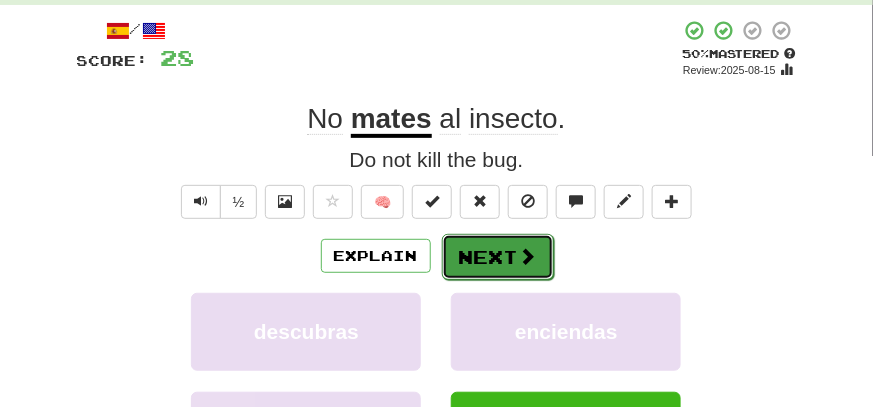 click on "Next" at bounding box center [498, 257] 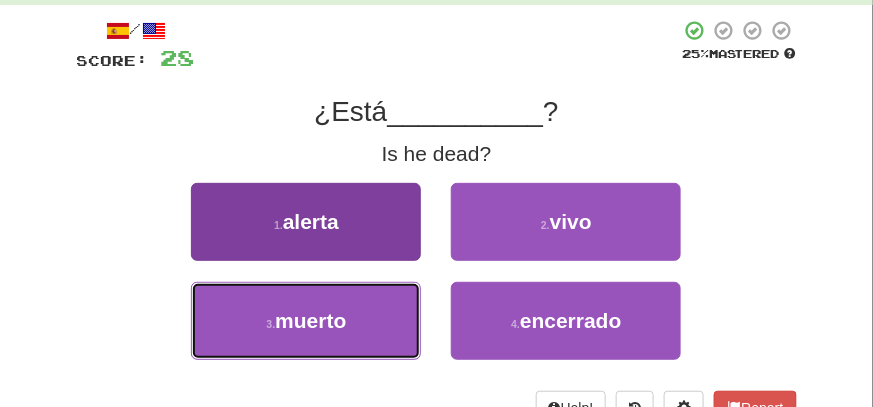 click on "3 .  muerto" at bounding box center [306, 321] 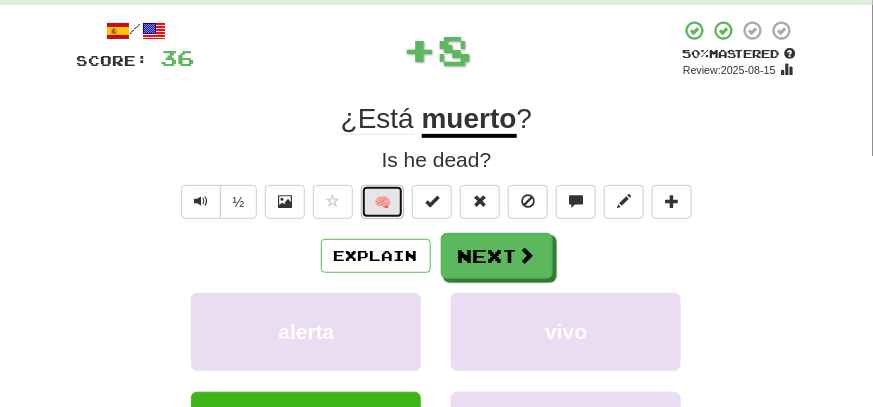 click on "🧠" at bounding box center (382, 202) 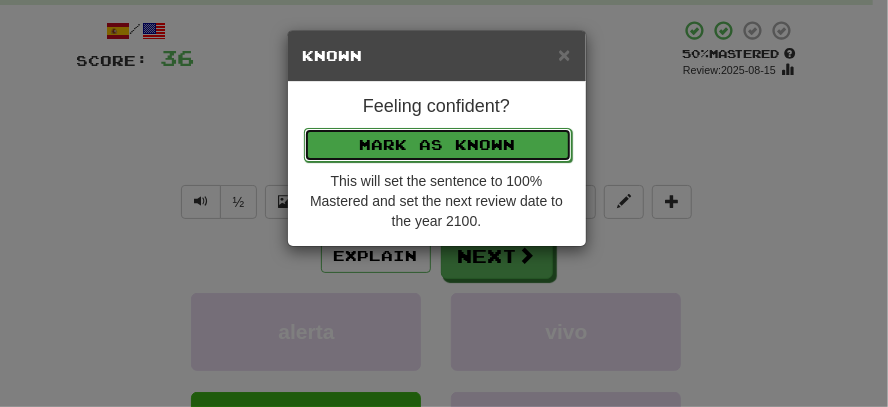 click on "Mark as Known" at bounding box center [438, 145] 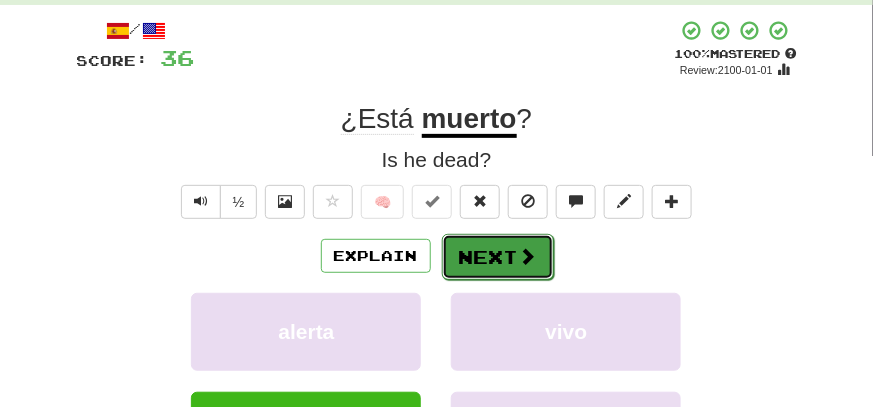 click on "Next" at bounding box center [498, 257] 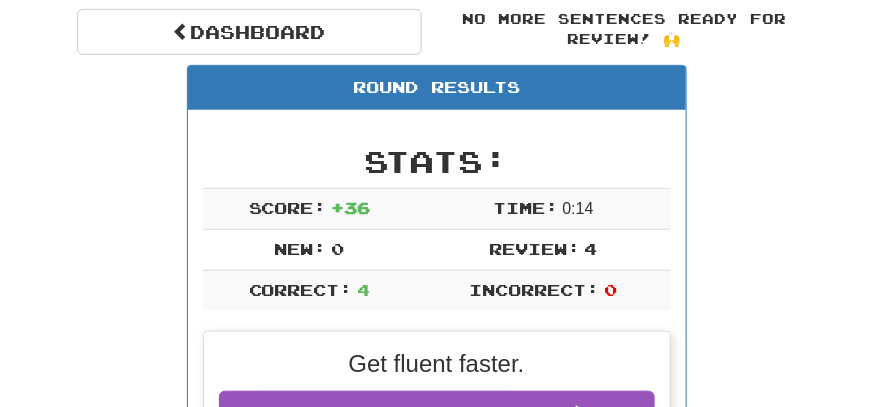 scroll, scrollTop: 0, scrollLeft: 0, axis: both 